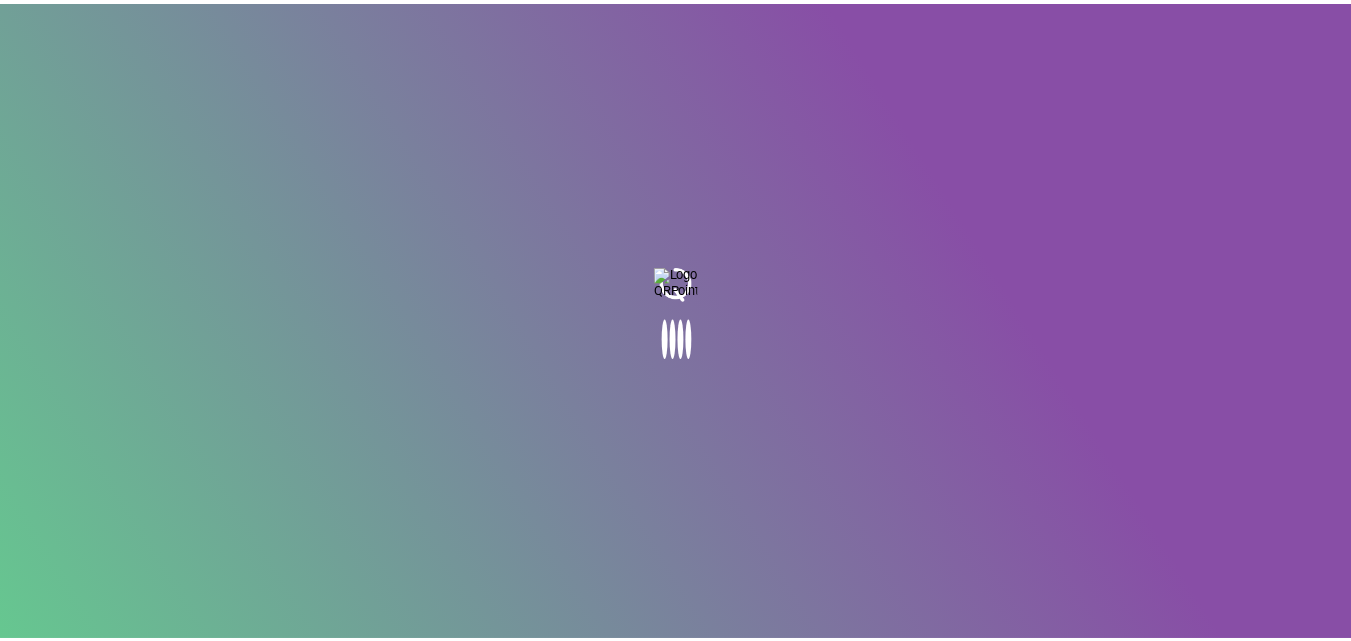 scroll, scrollTop: 0, scrollLeft: 0, axis: both 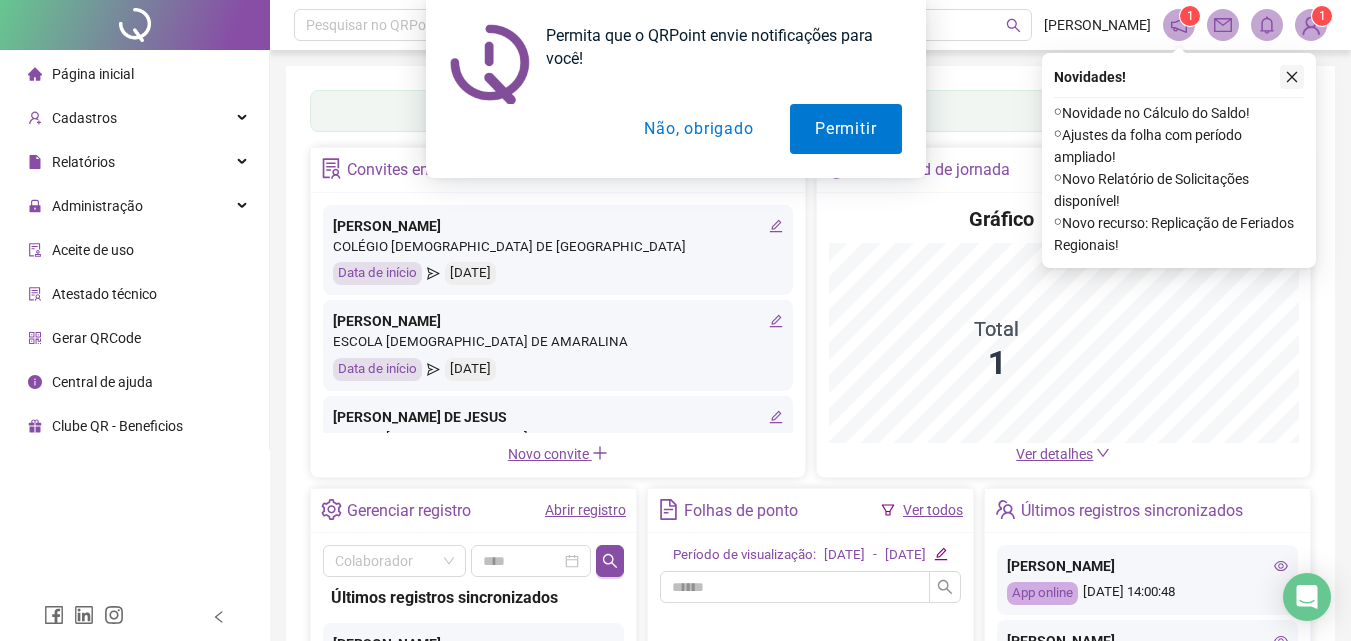 click on "Permita que o QRPoint envie notificações para você! Permitir Não, obrigado" at bounding box center [675, 89] 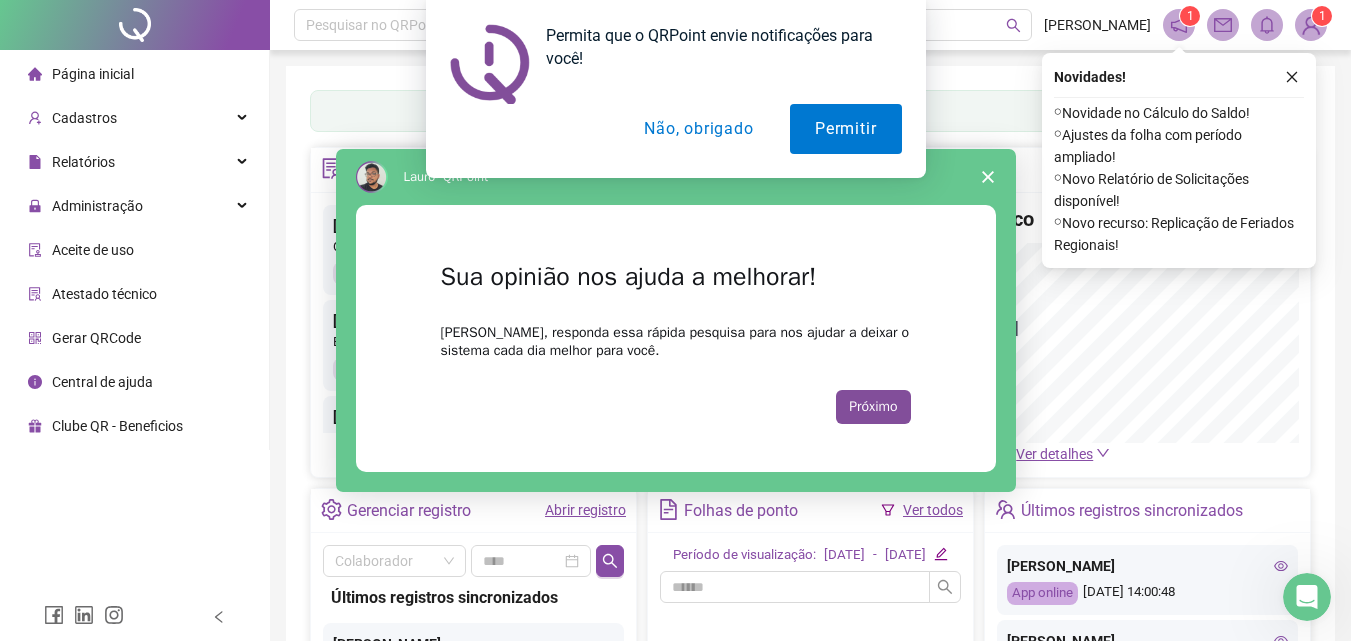 scroll, scrollTop: 0, scrollLeft: 0, axis: both 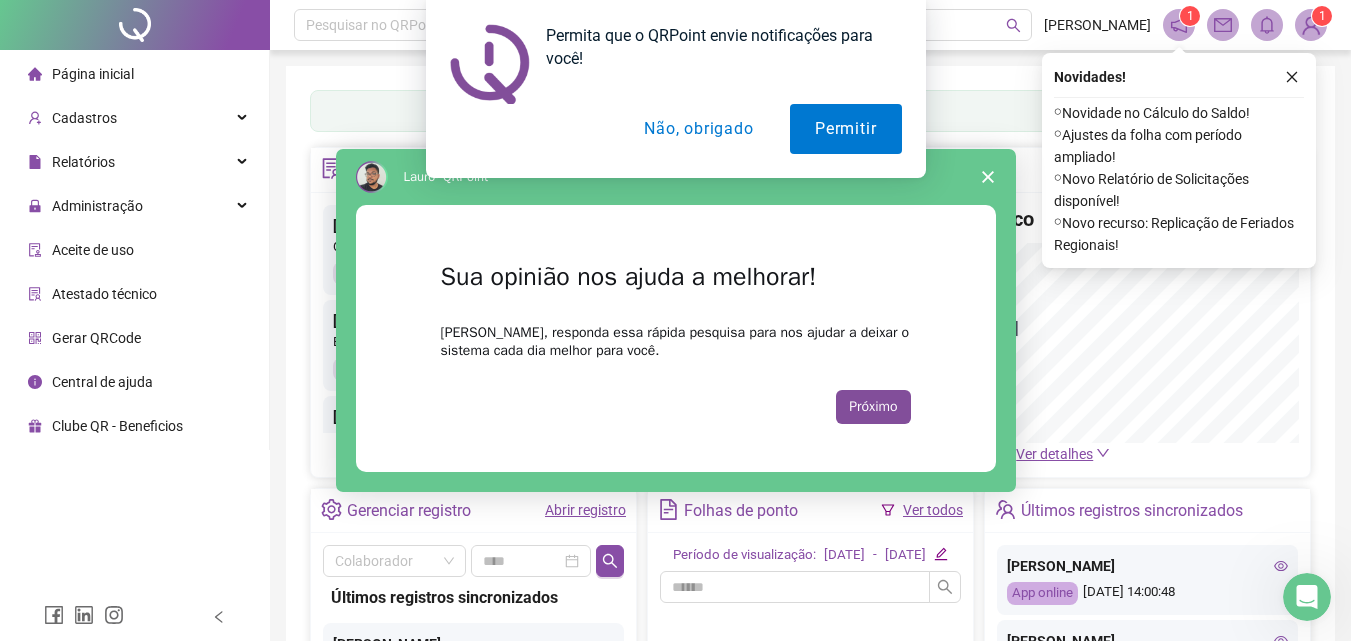click on "Não, obrigado" at bounding box center (698, 129) 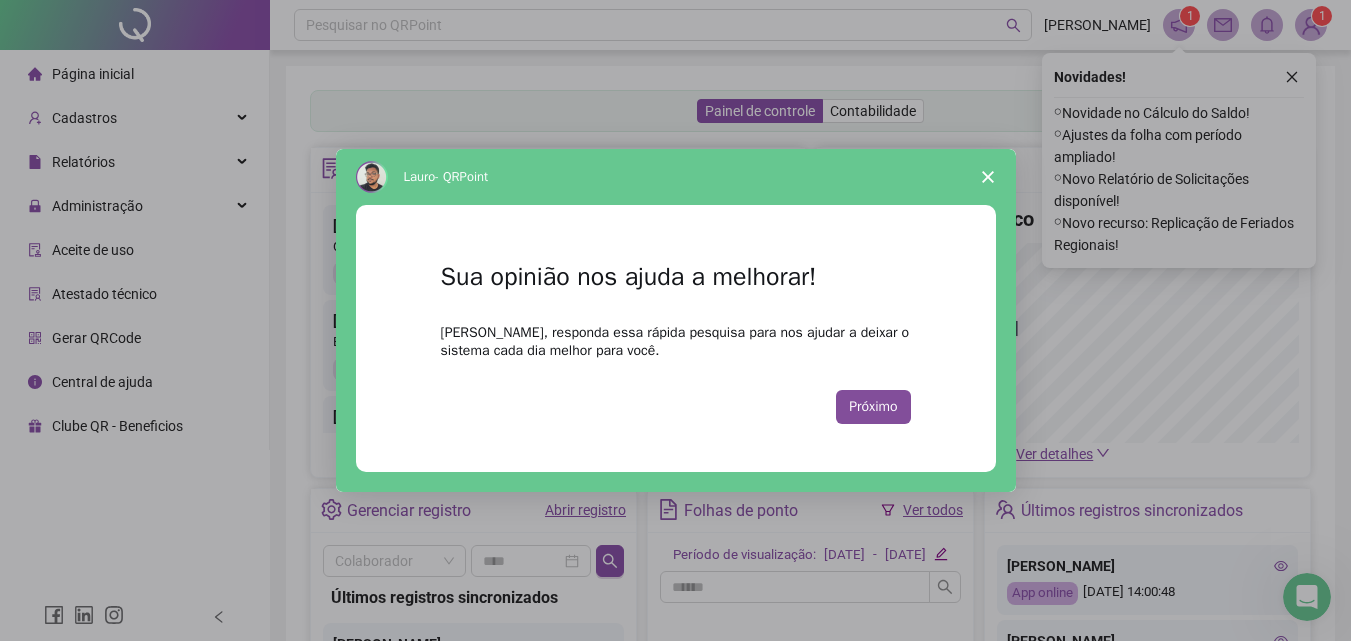 click 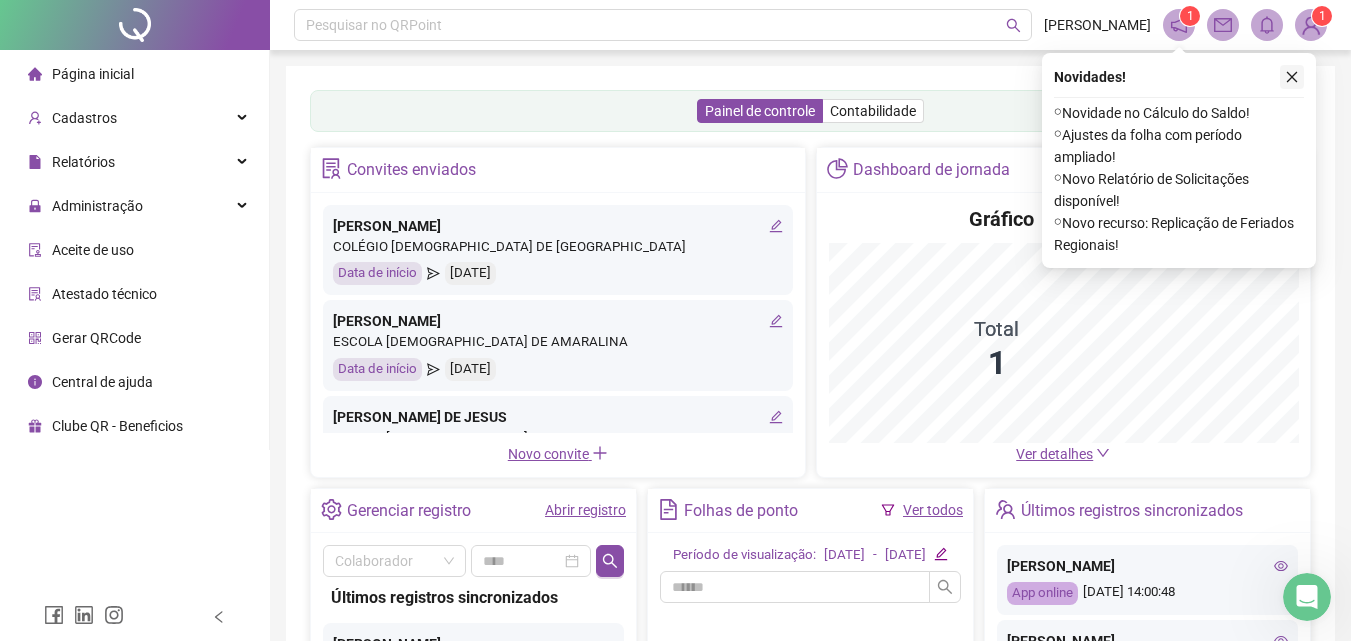 click 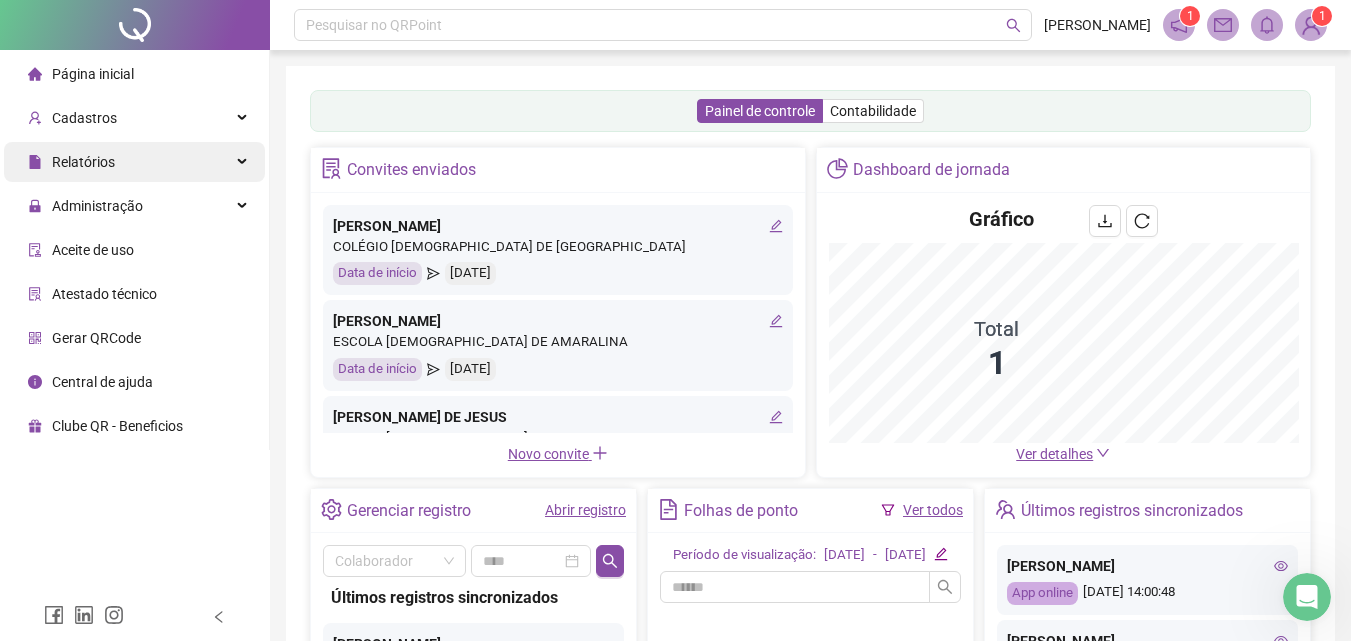 click on "Relatórios" at bounding box center [134, 162] 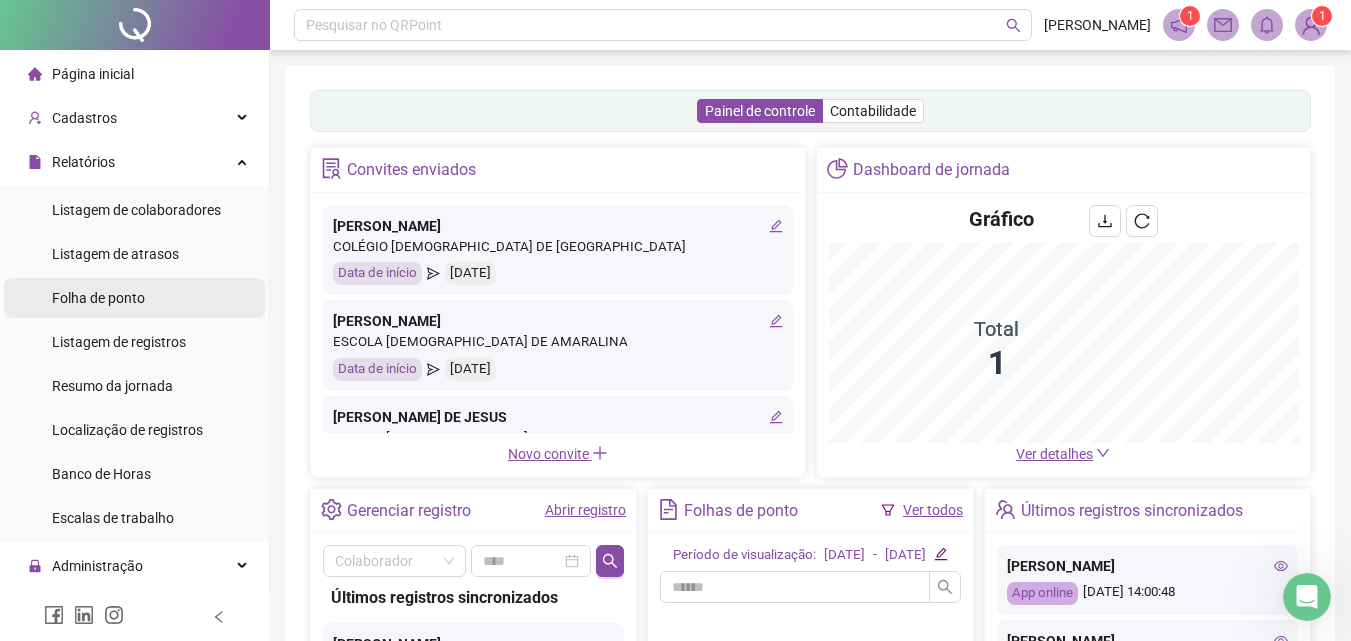 click on "Folha de ponto" at bounding box center (98, 298) 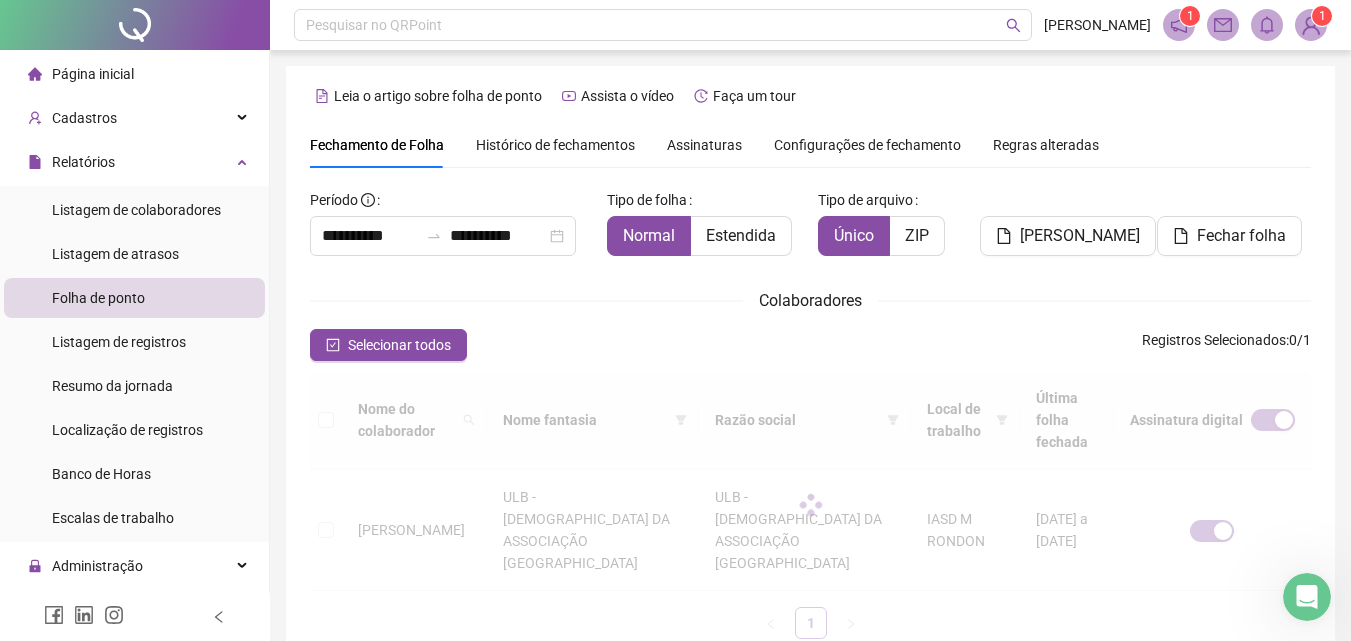 scroll, scrollTop: 80, scrollLeft: 0, axis: vertical 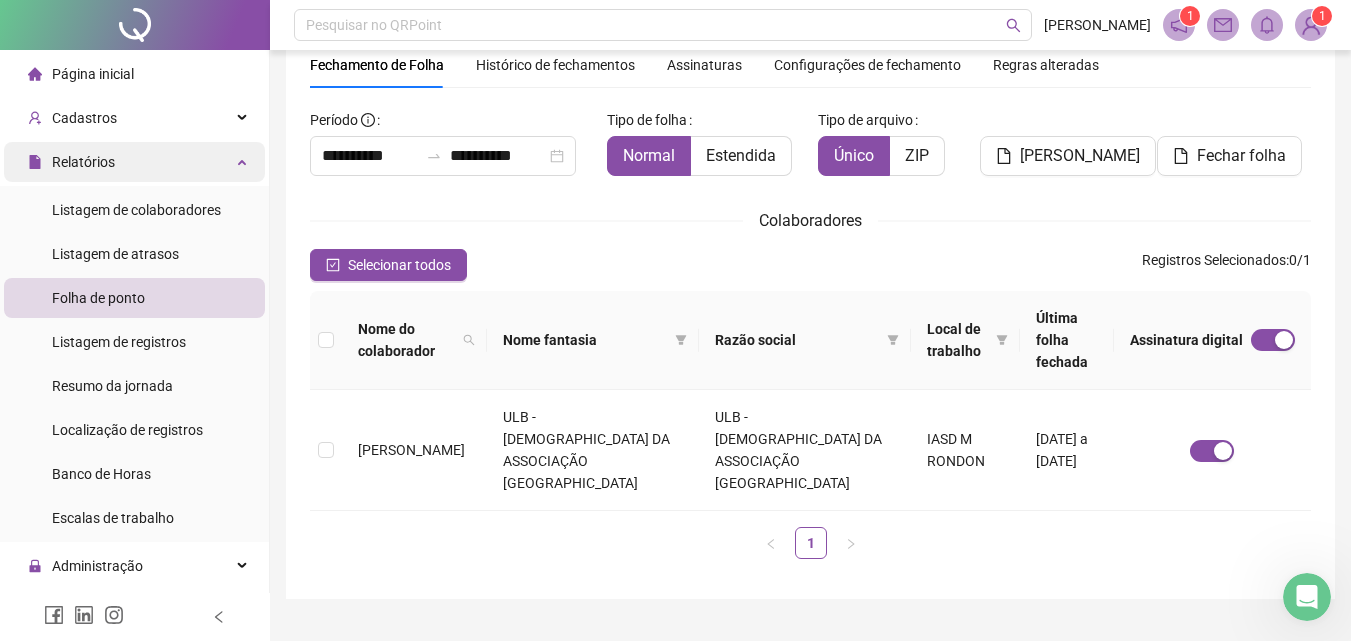 click on "Relatórios" at bounding box center (134, 162) 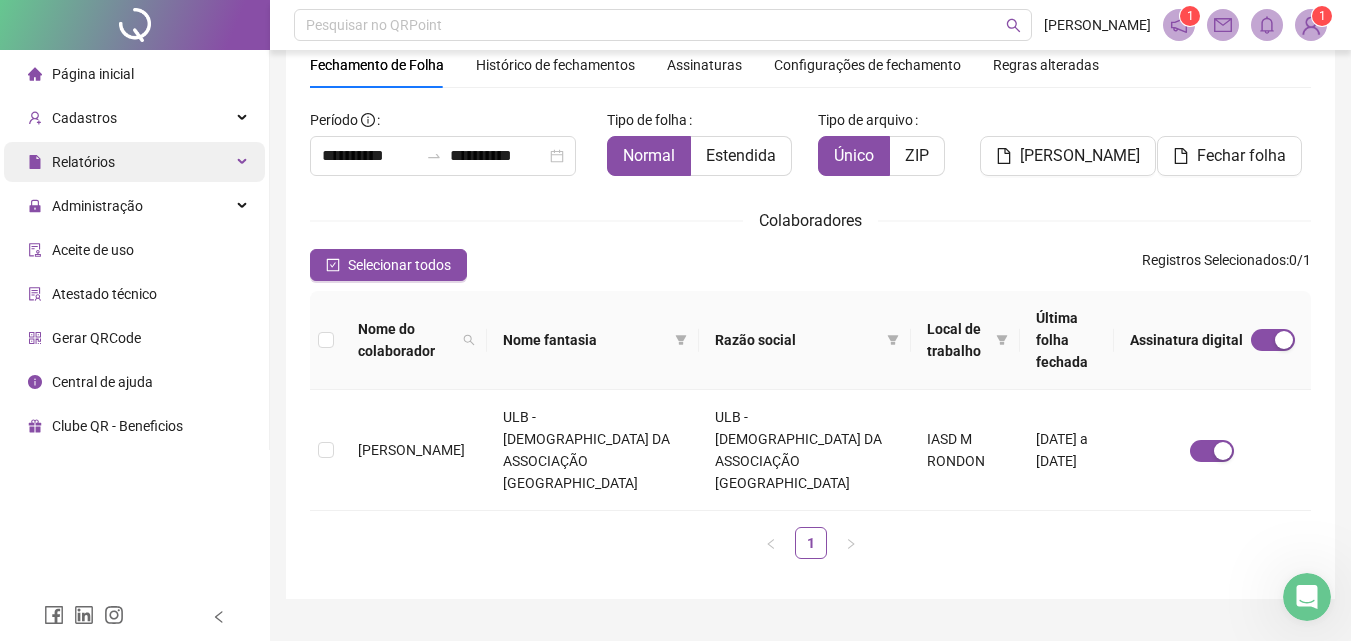 click at bounding box center (244, 162) 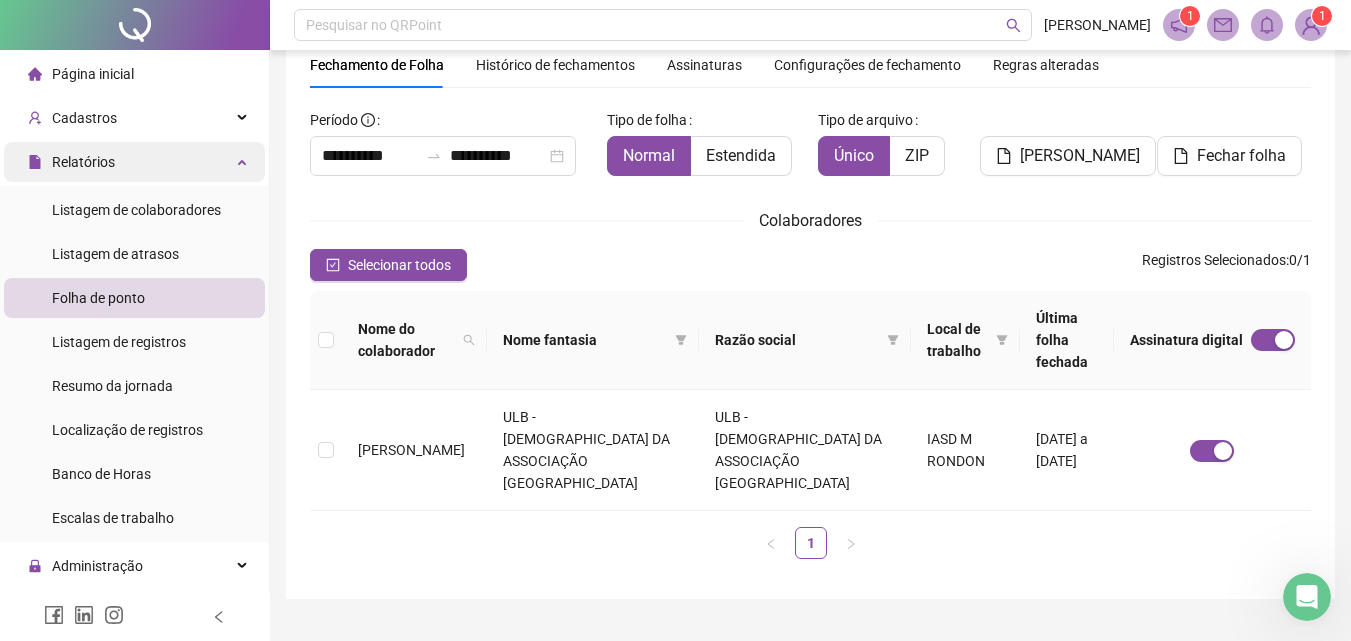 click on "Relatórios" at bounding box center (134, 162) 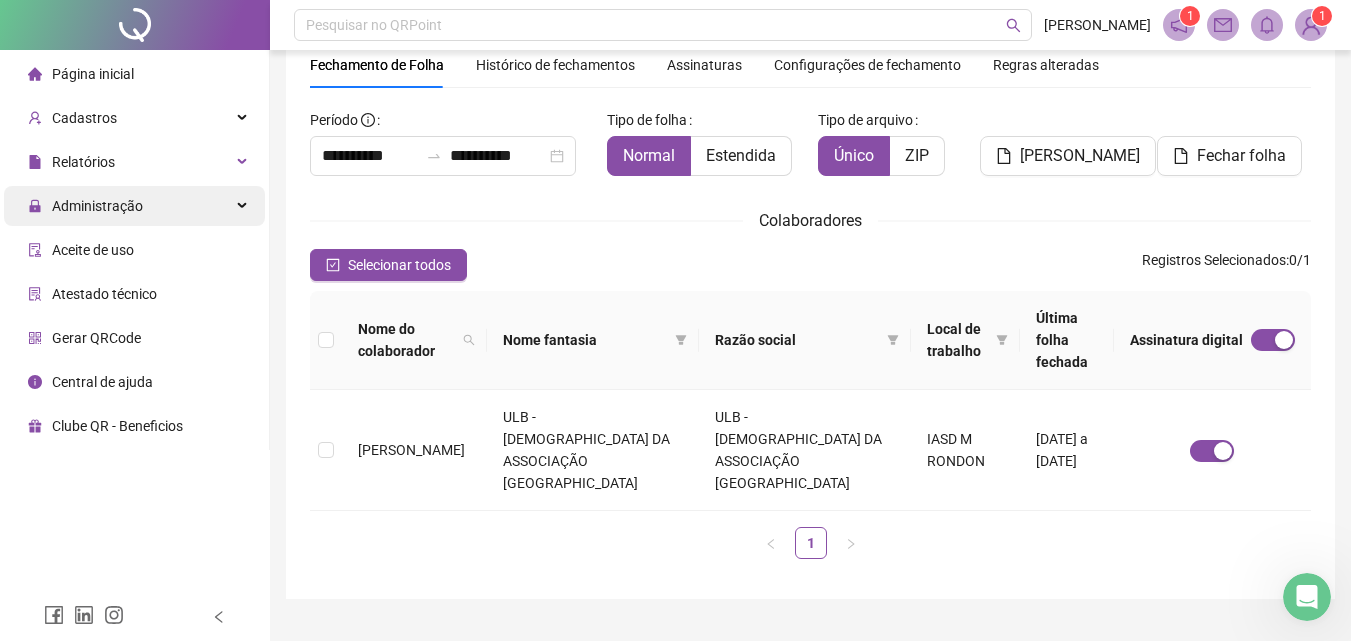 click on "Administração" at bounding box center (134, 206) 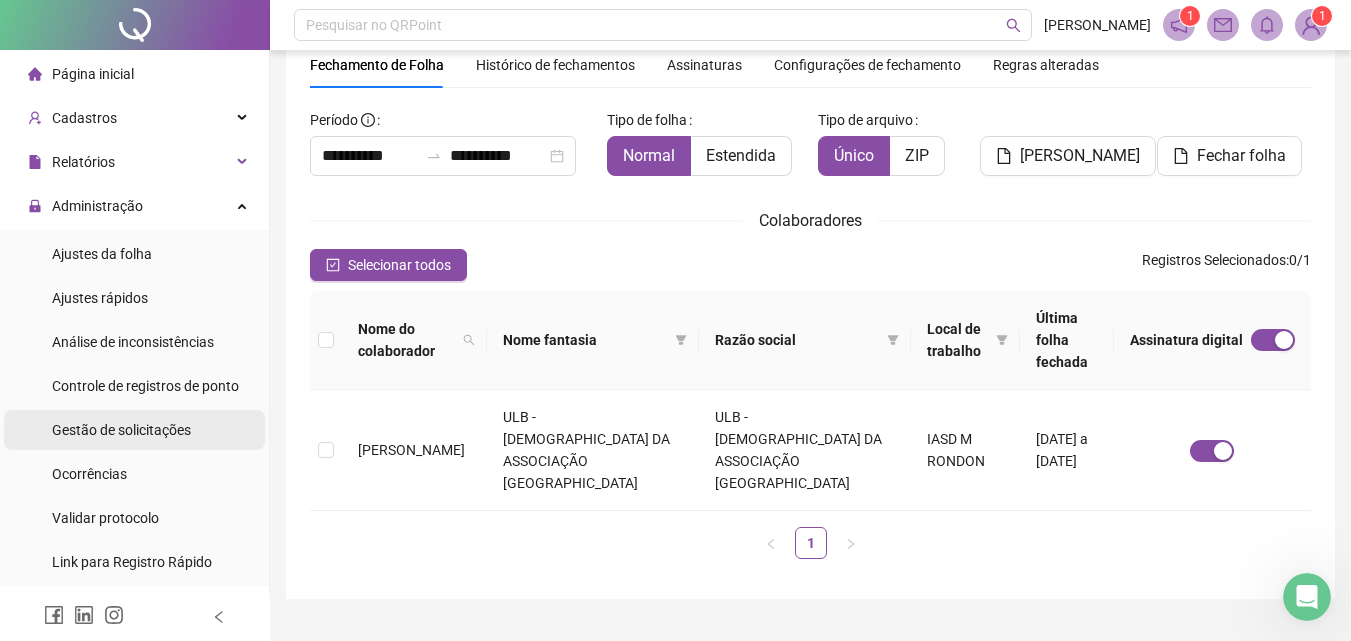 click on "Gestão de solicitações" at bounding box center (121, 430) 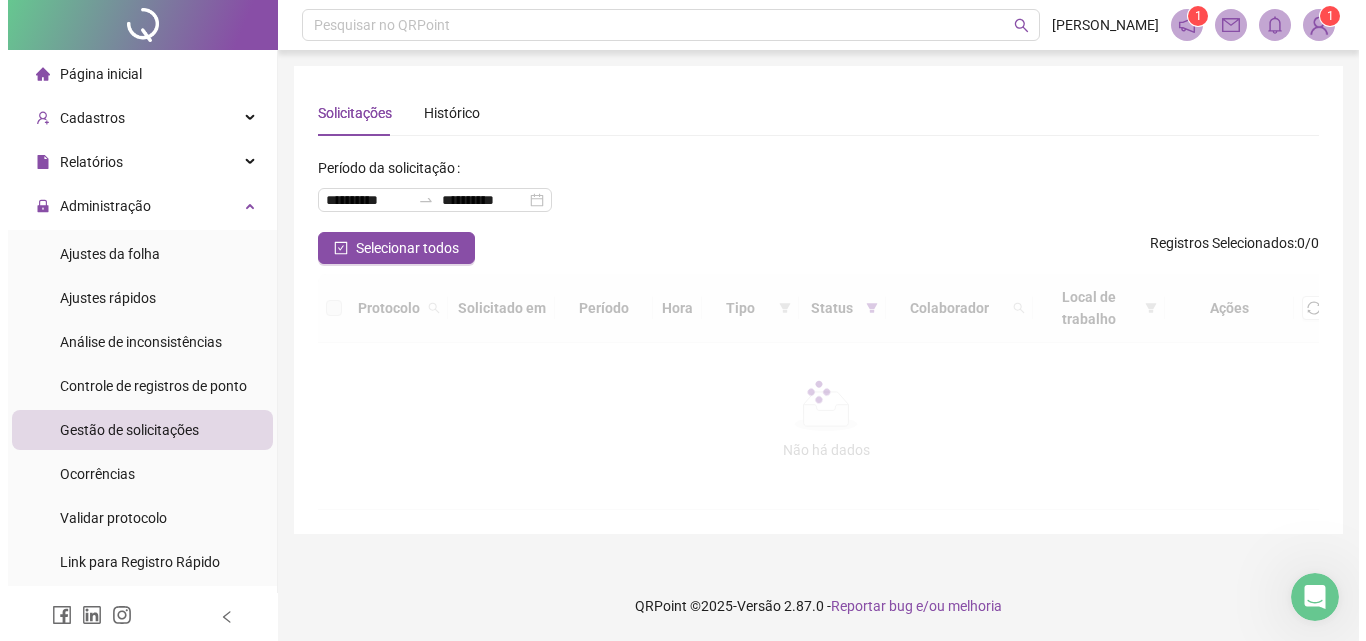 scroll, scrollTop: 0, scrollLeft: 0, axis: both 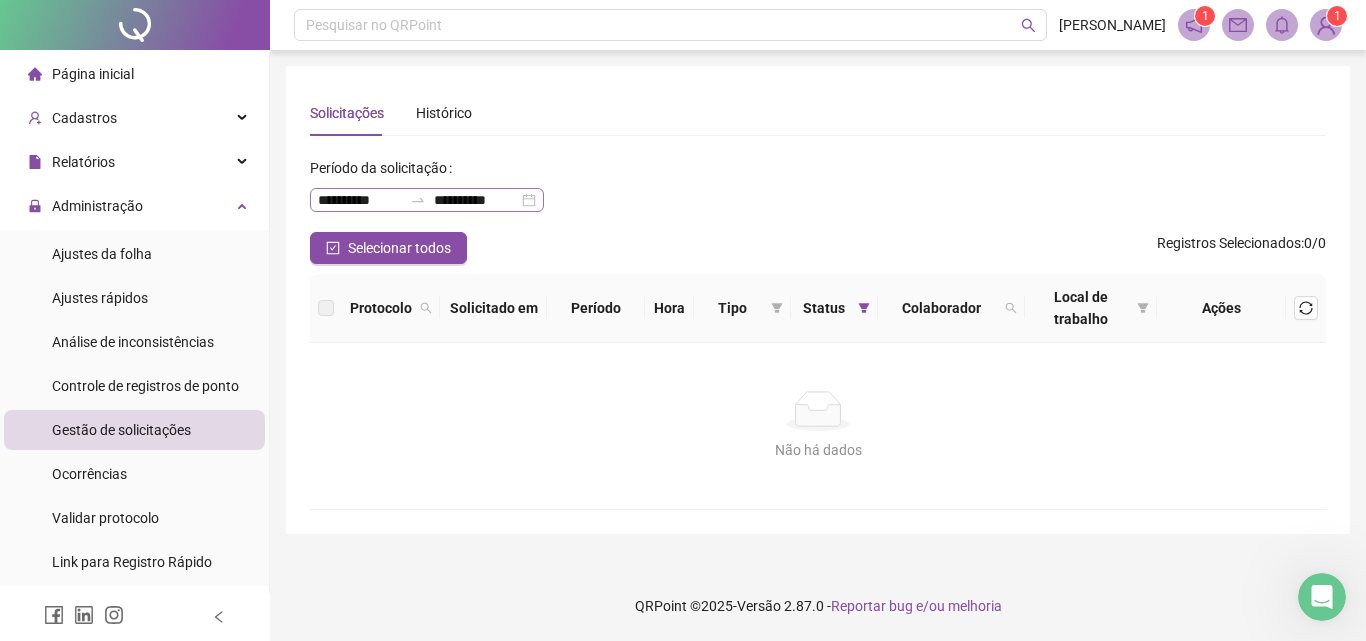 click on "**********" at bounding box center [427, 200] 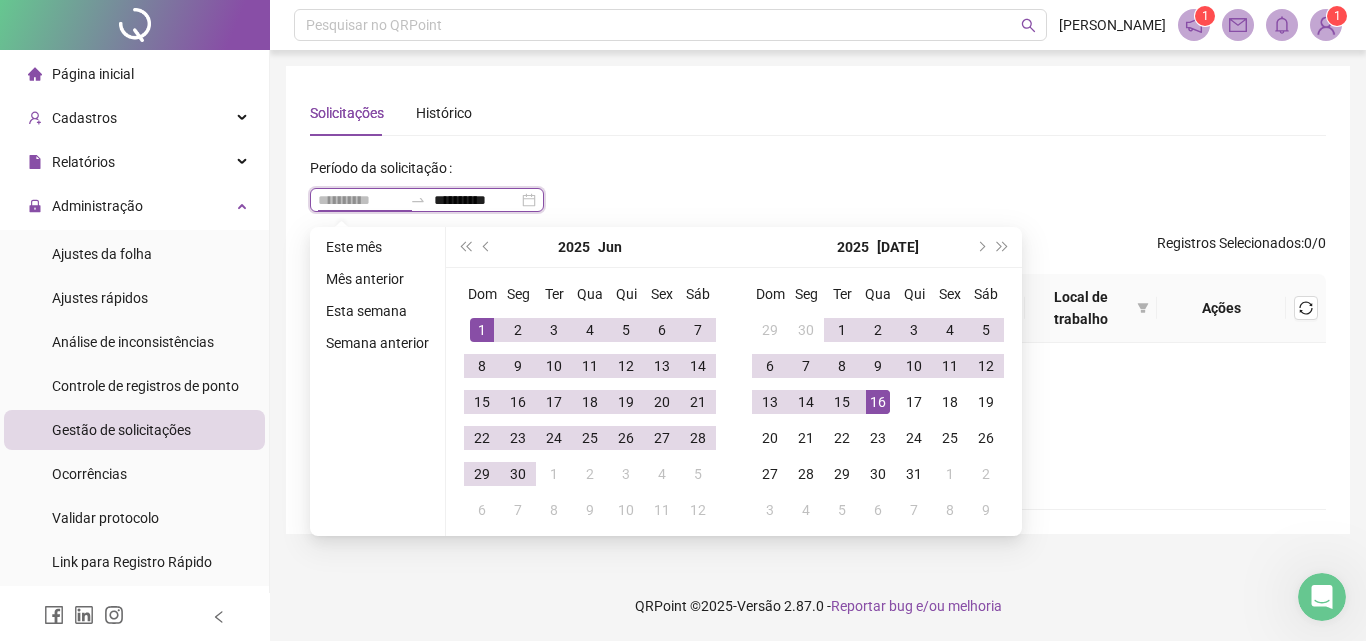 type on "**********" 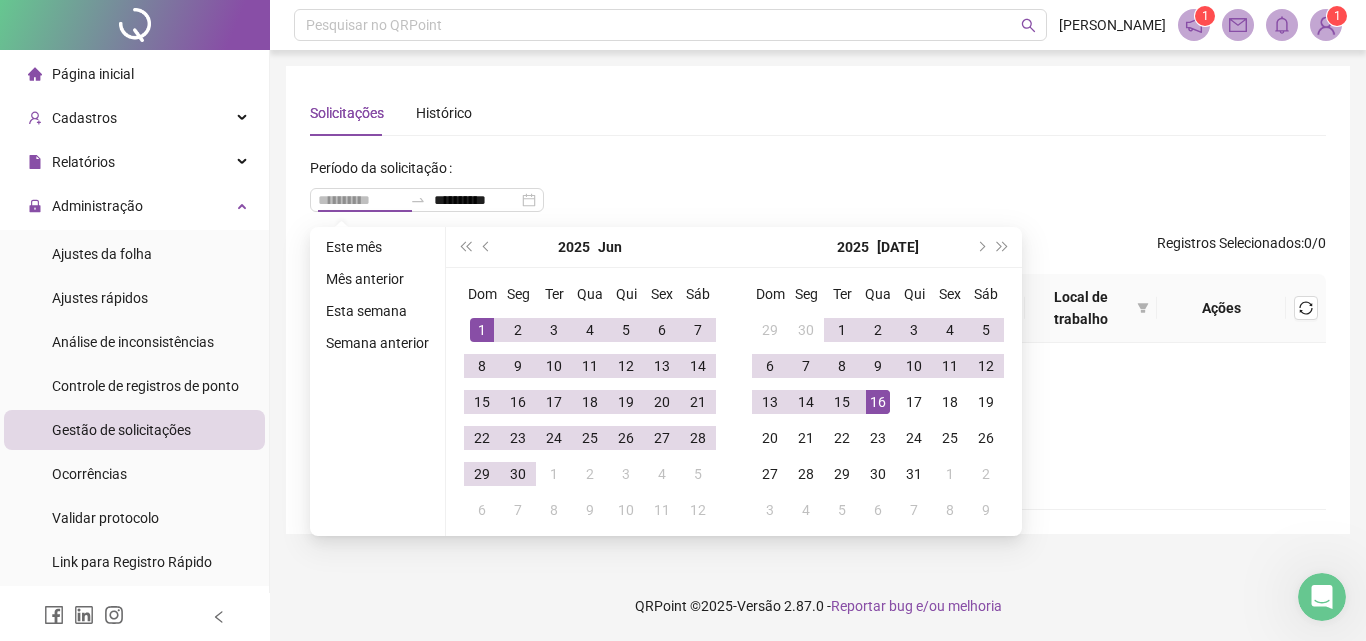 click on "1" at bounding box center [482, 330] 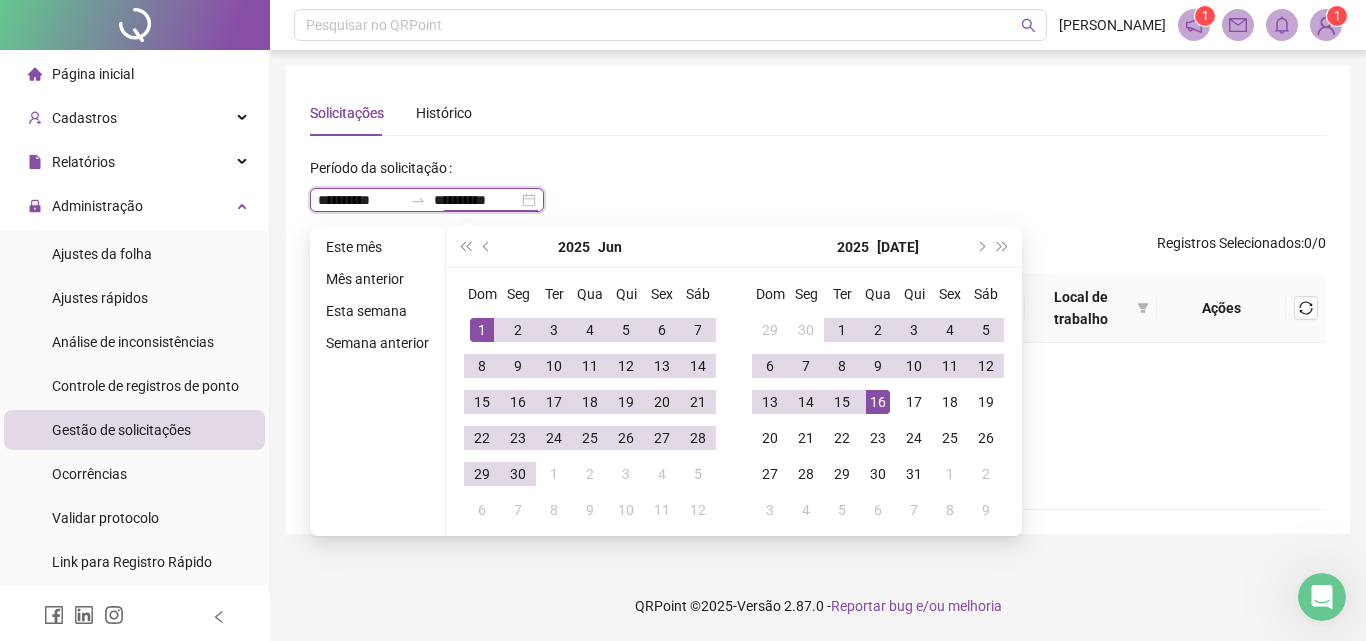 click on "**********" at bounding box center (476, 200) 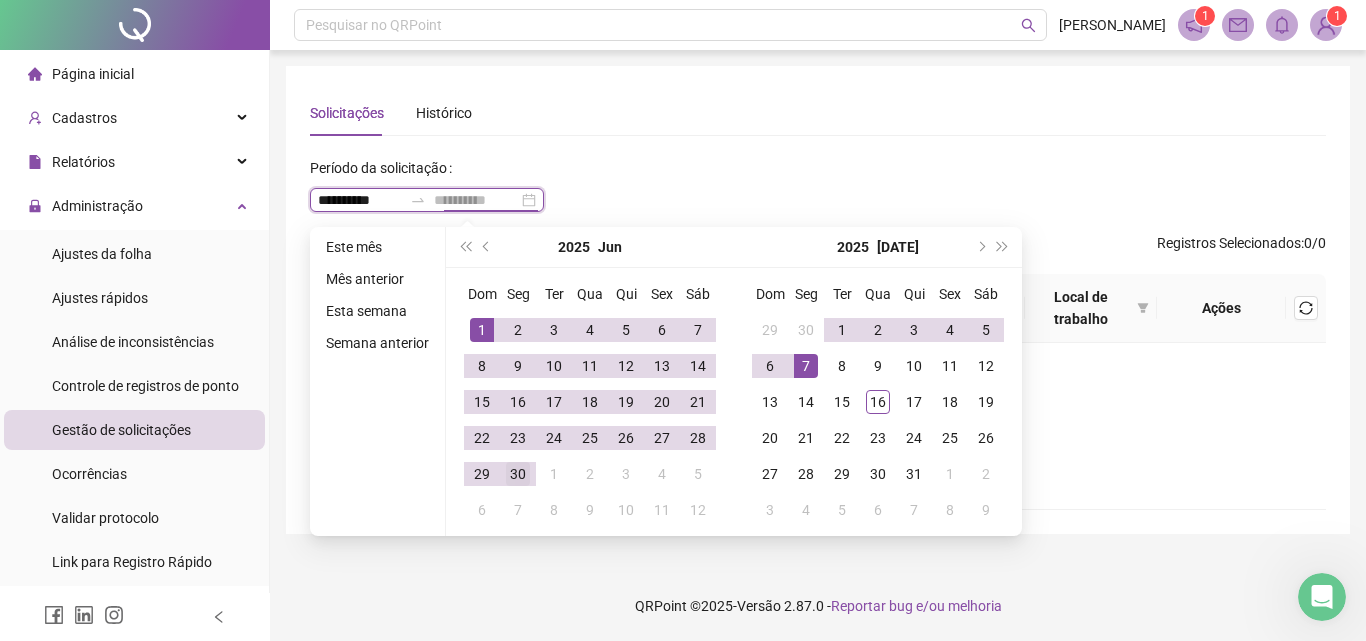 type on "**********" 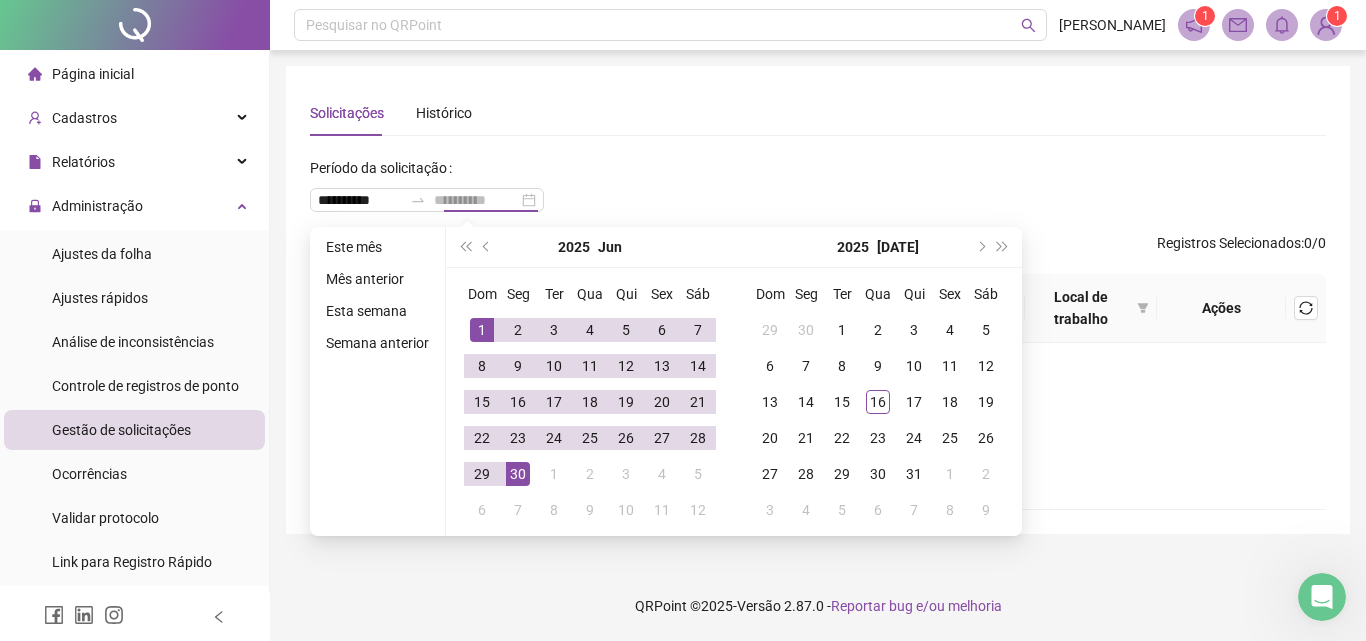 click on "30" at bounding box center (518, 474) 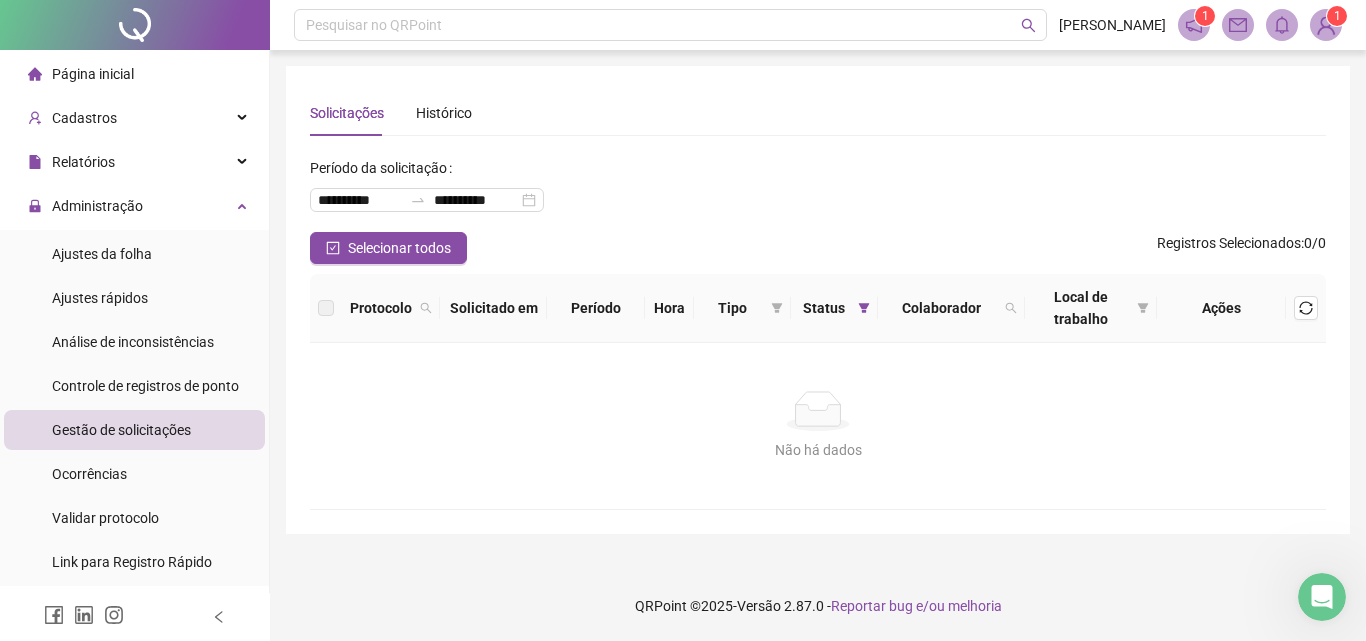 click at bounding box center [326, 308] 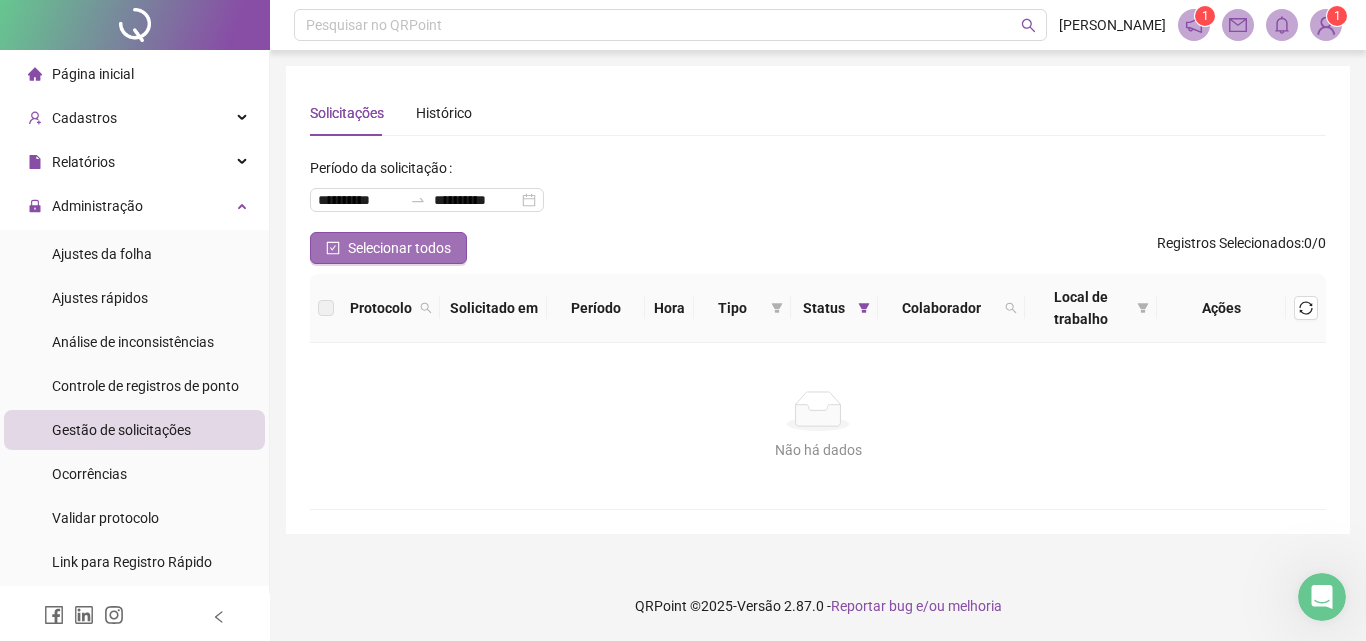 click on "Selecionar todos" at bounding box center (399, 248) 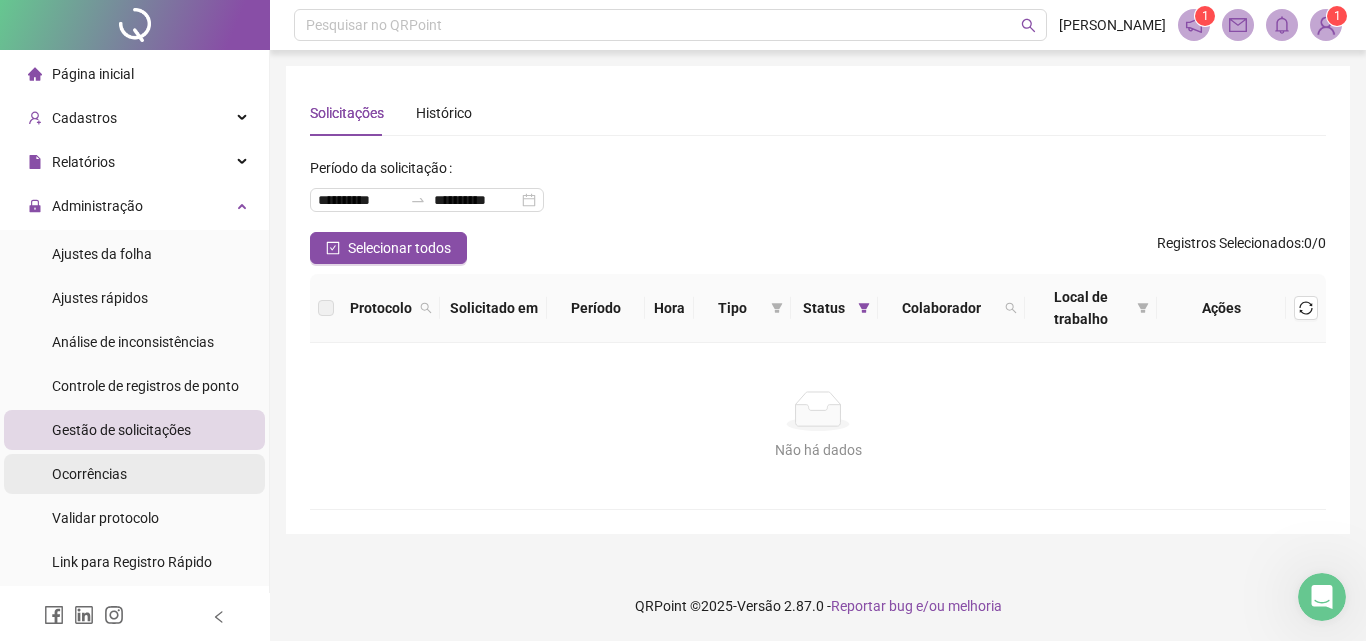 click on "Ocorrências" at bounding box center [89, 474] 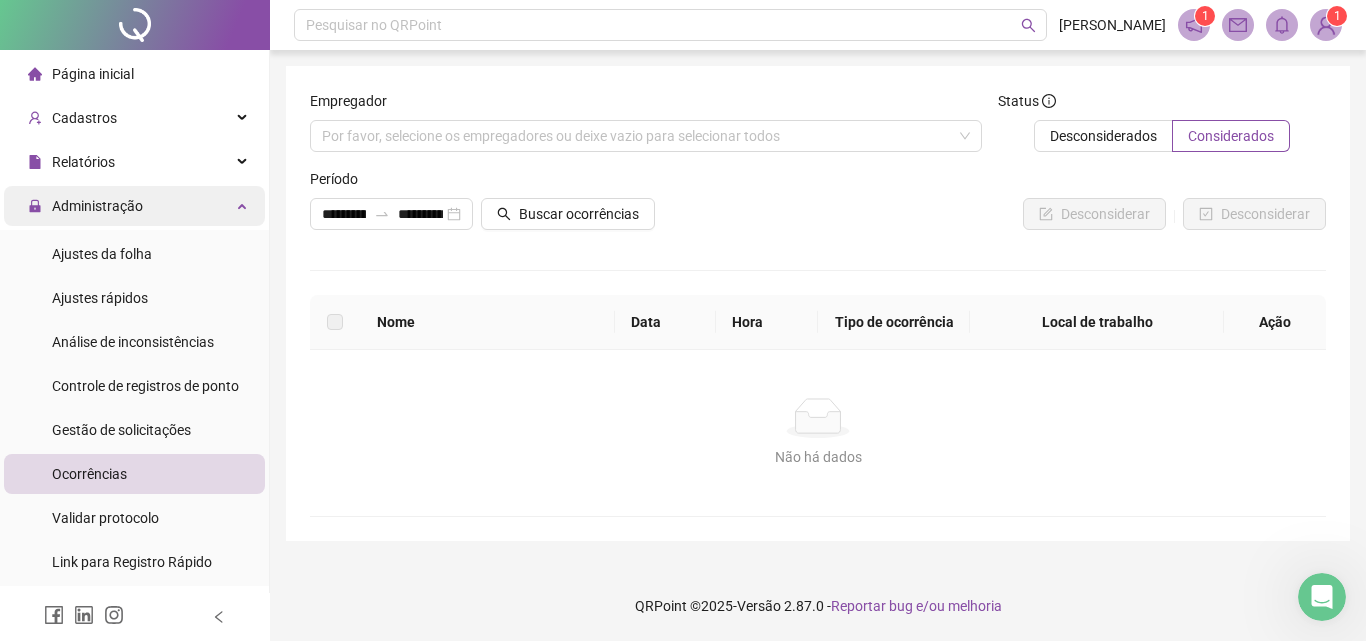 click on "Administração" at bounding box center (134, 206) 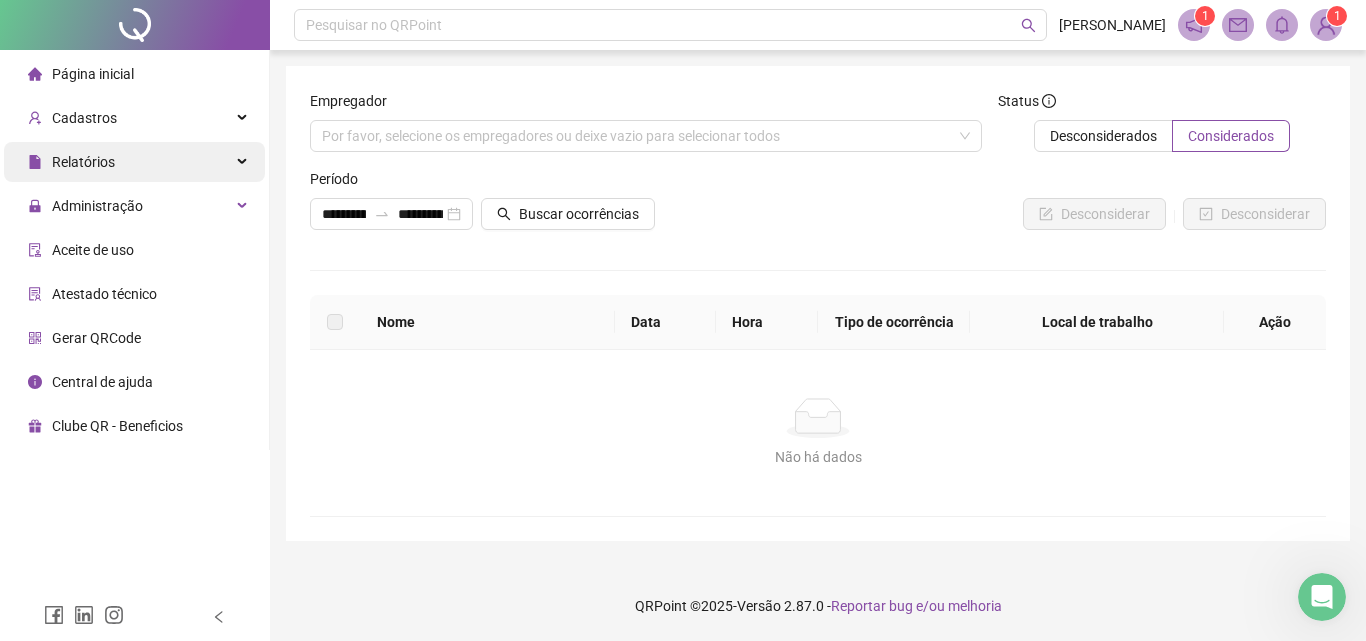 click at bounding box center (244, 162) 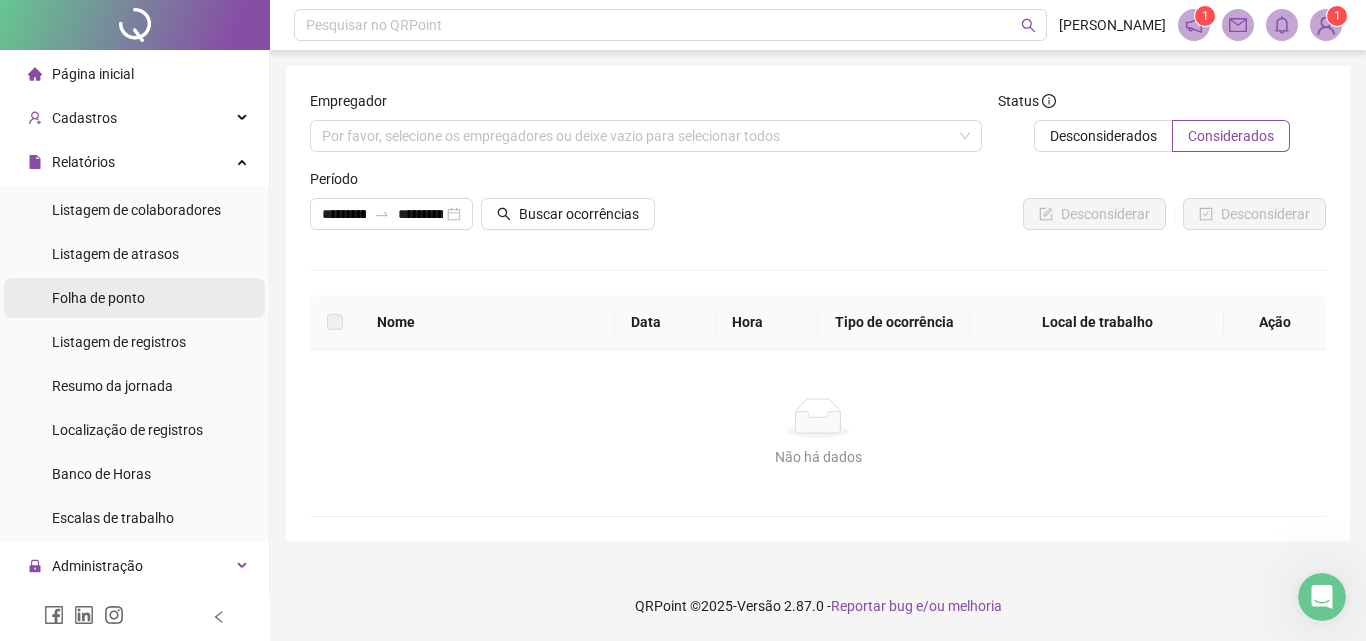 click on "Folha de ponto" at bounding box center (134, 298) 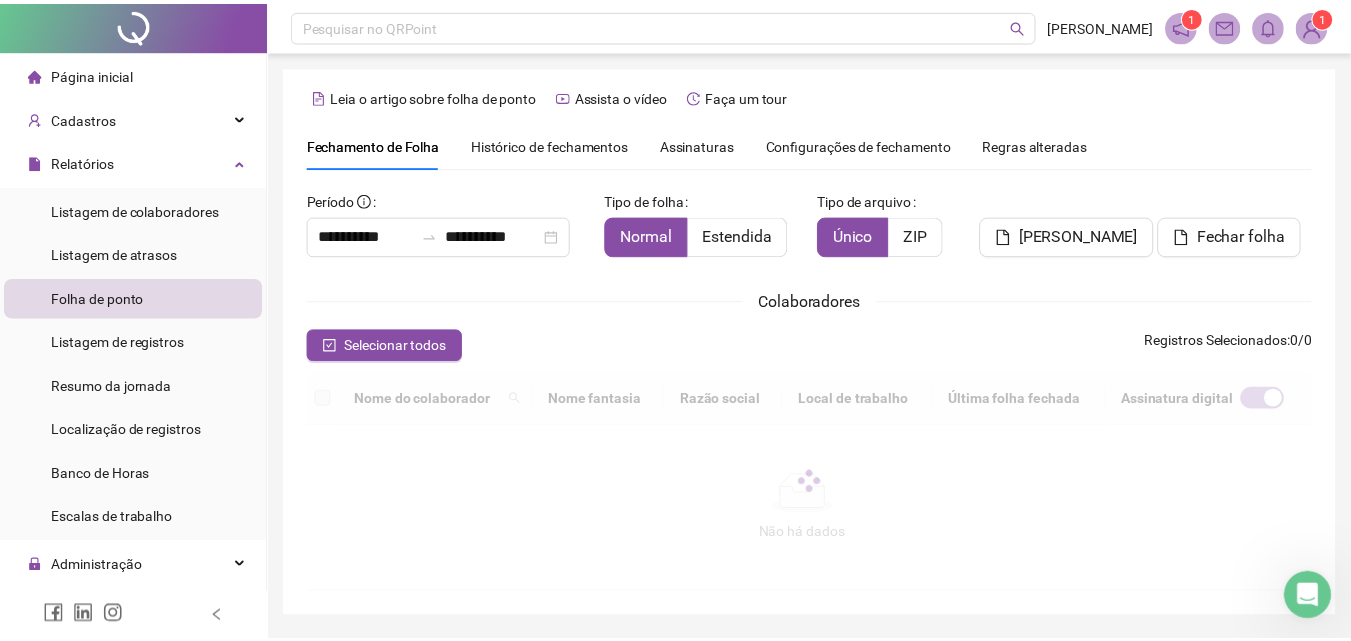scroll, scrollTop: 80, scrollLeft: 0, axis: vertical 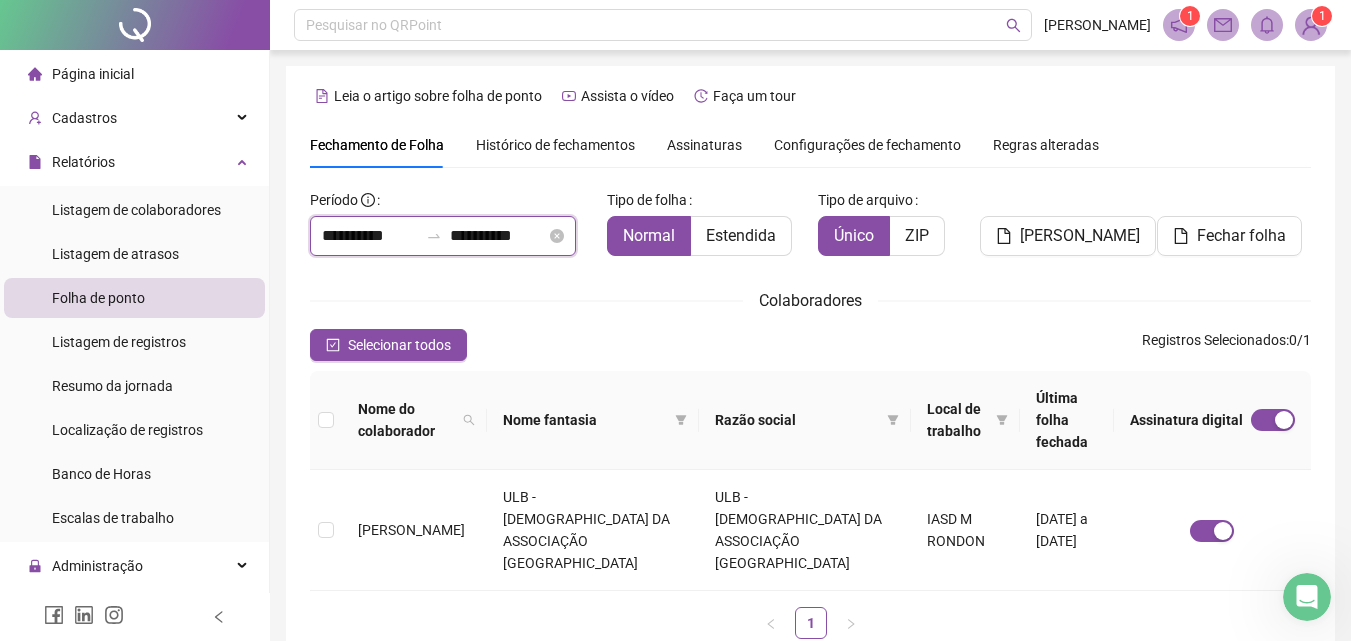 click on "**********" at bounding box center (370, 236) 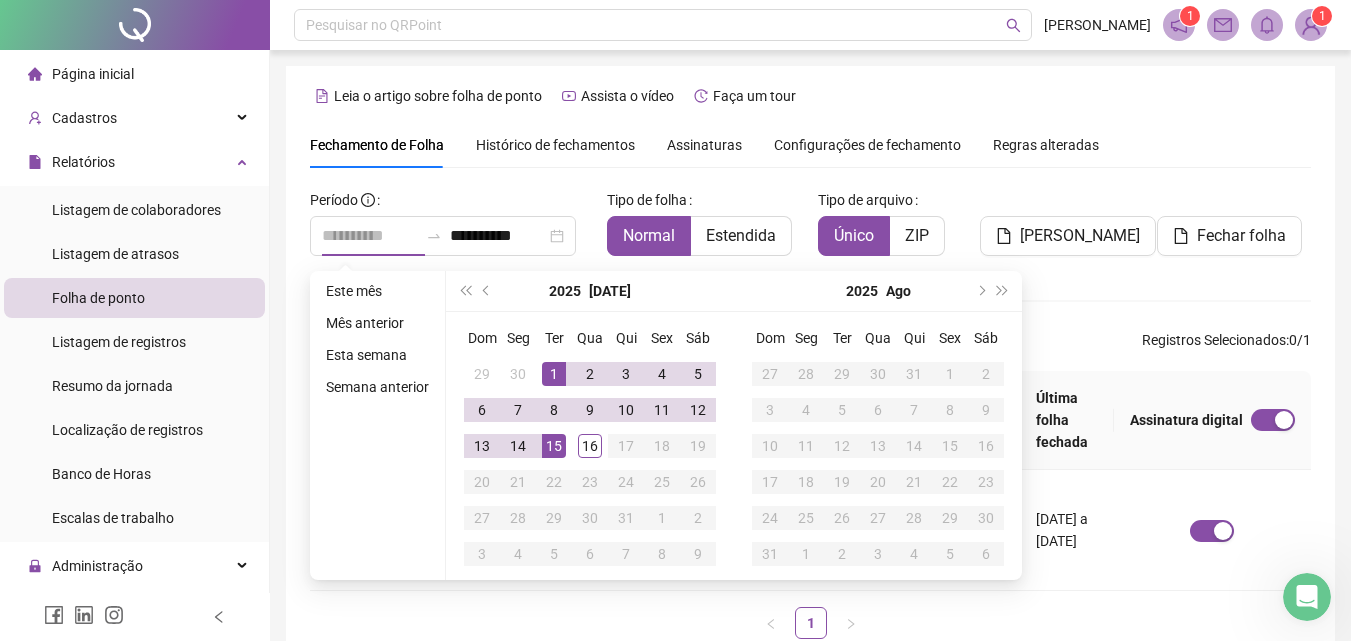 click on "1" at bounding box center (554, 374) 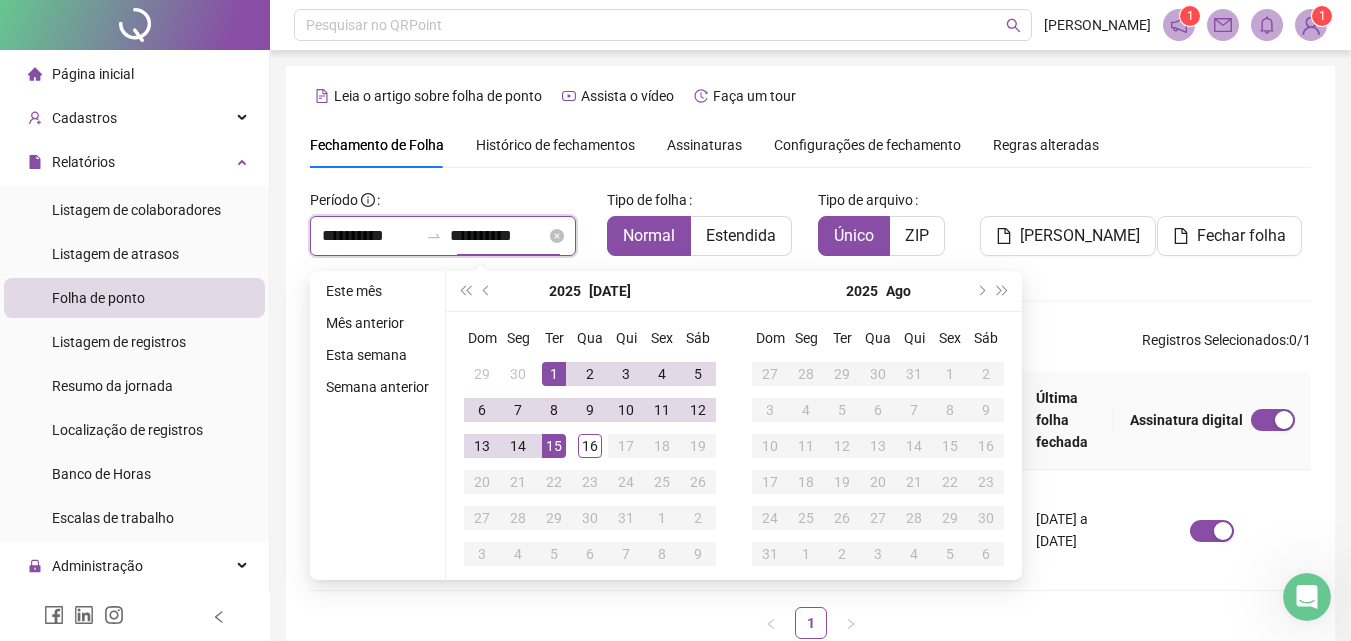 click on "**********" at bounding box center (370, 236) 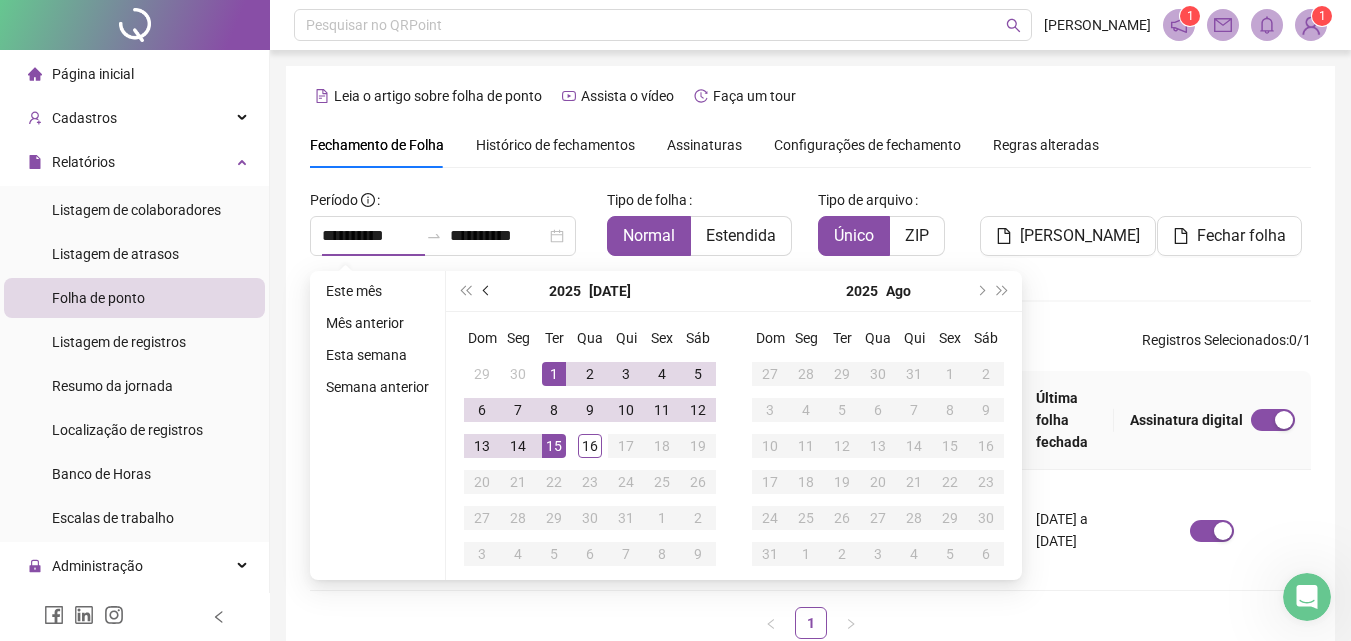 click at bounding box center [487, 291] 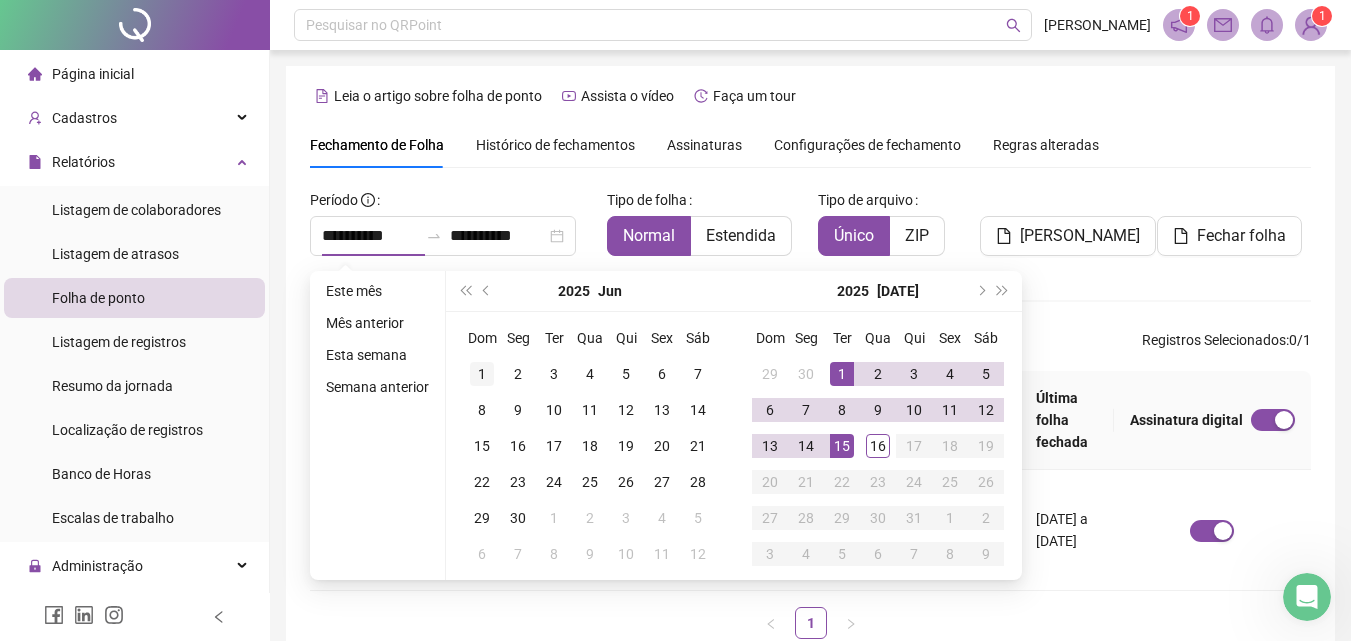 type on "**********" 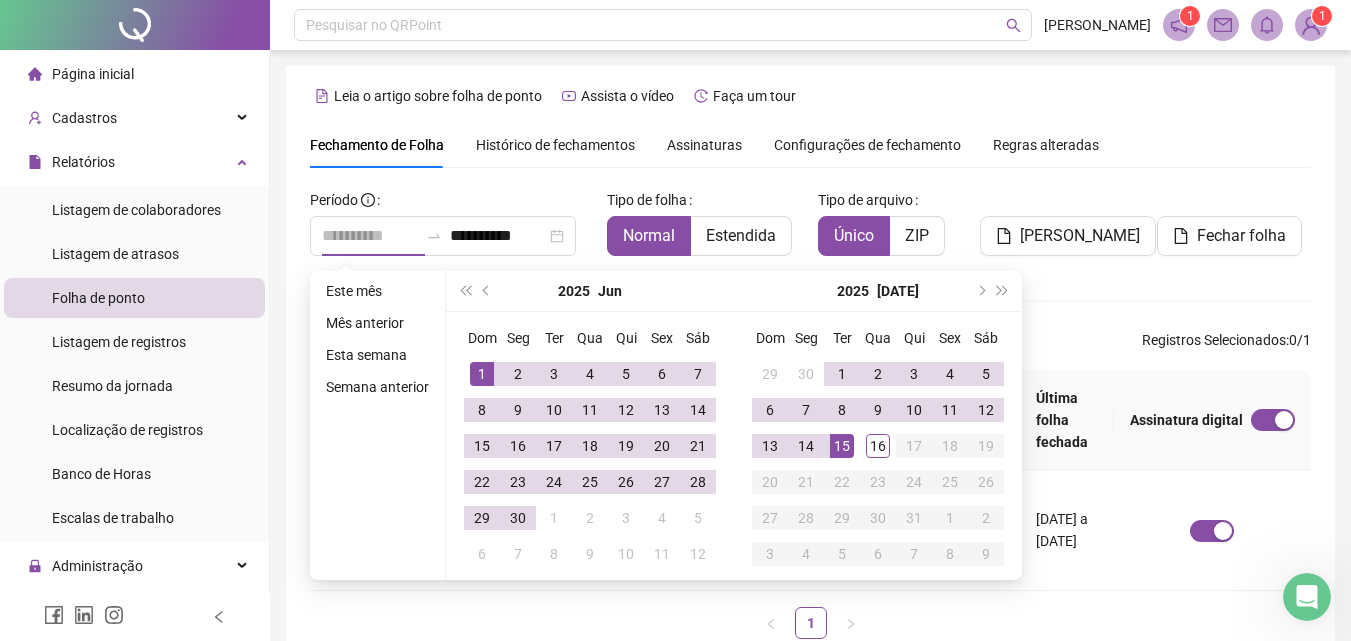 click on "1" at bounding box center (482, 374) 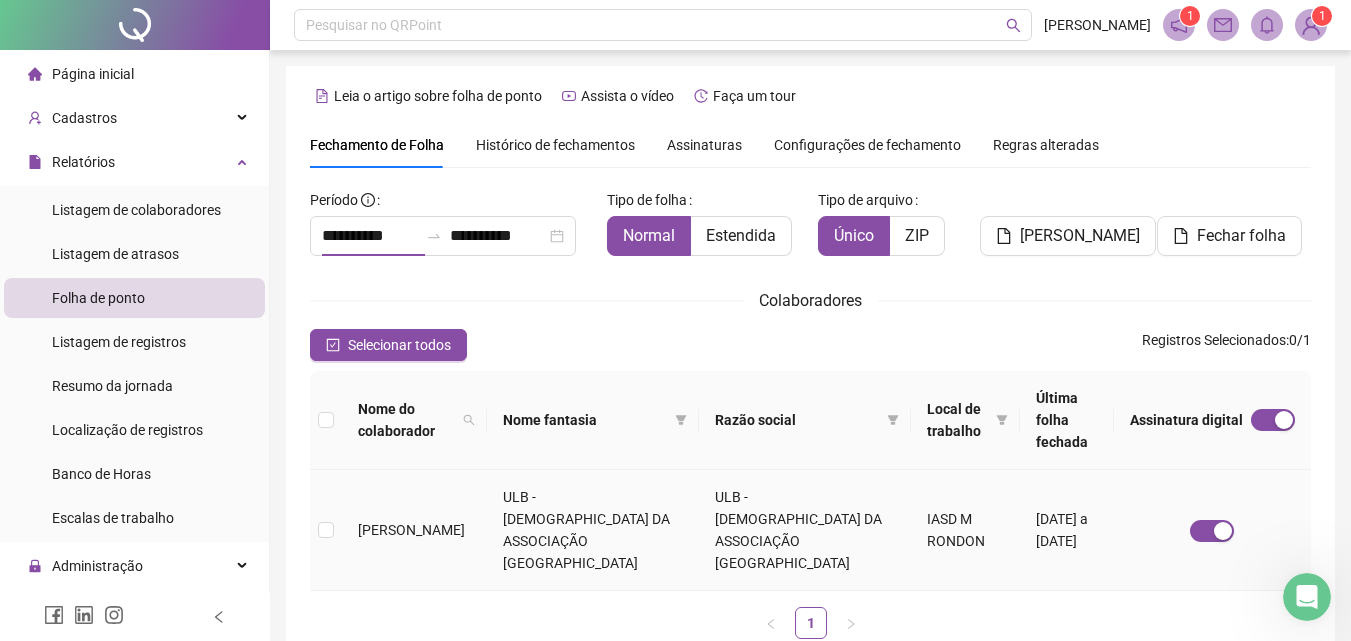 scroll, scrollTop: 80, scrollLeft: 0, axis: vertical 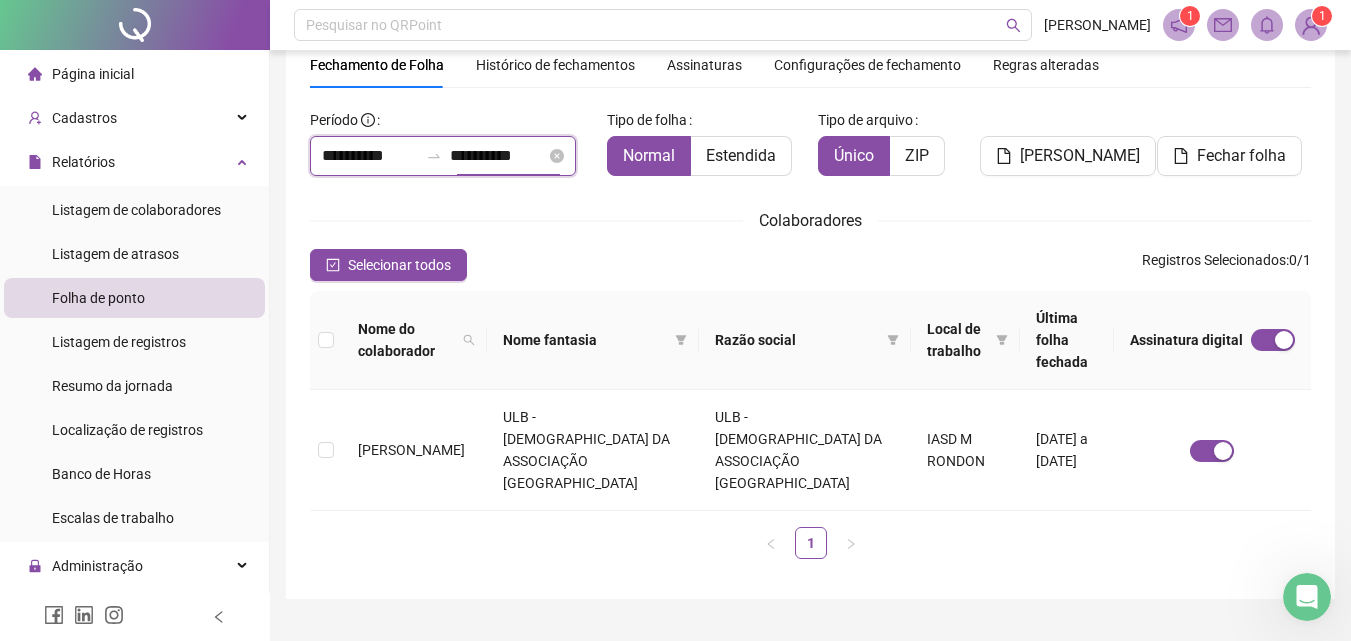 click on "**********" at bounding box center (498, 156) 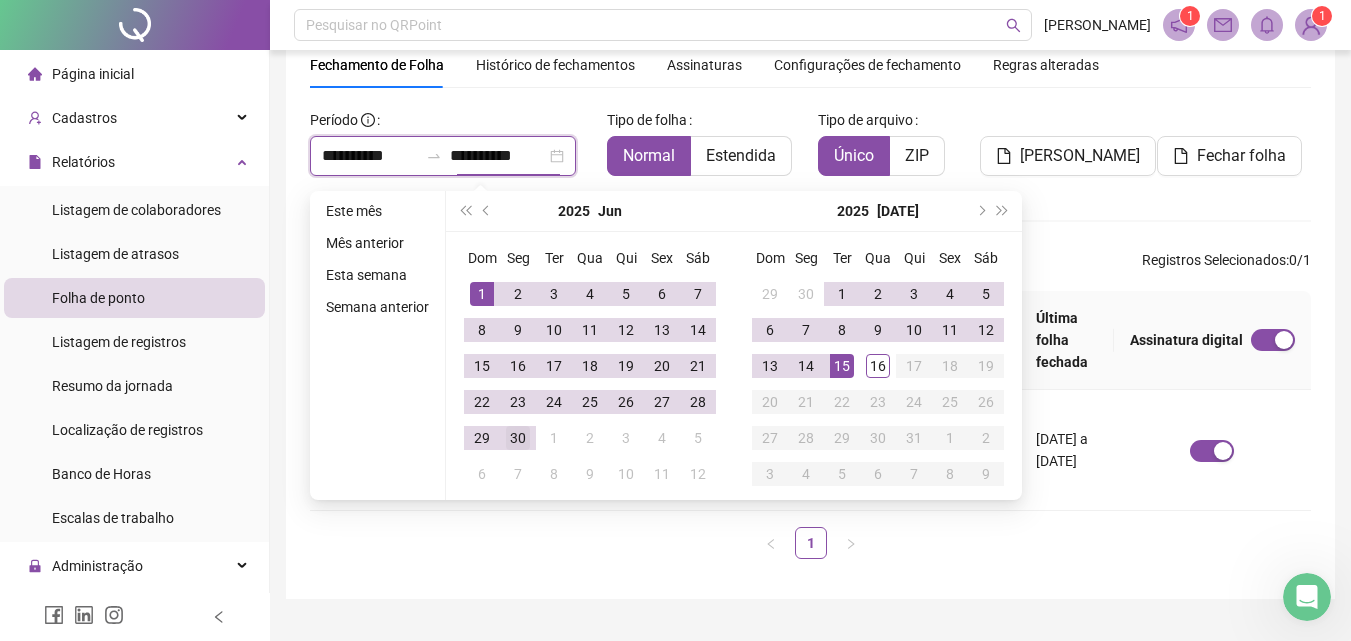 type on "**********" 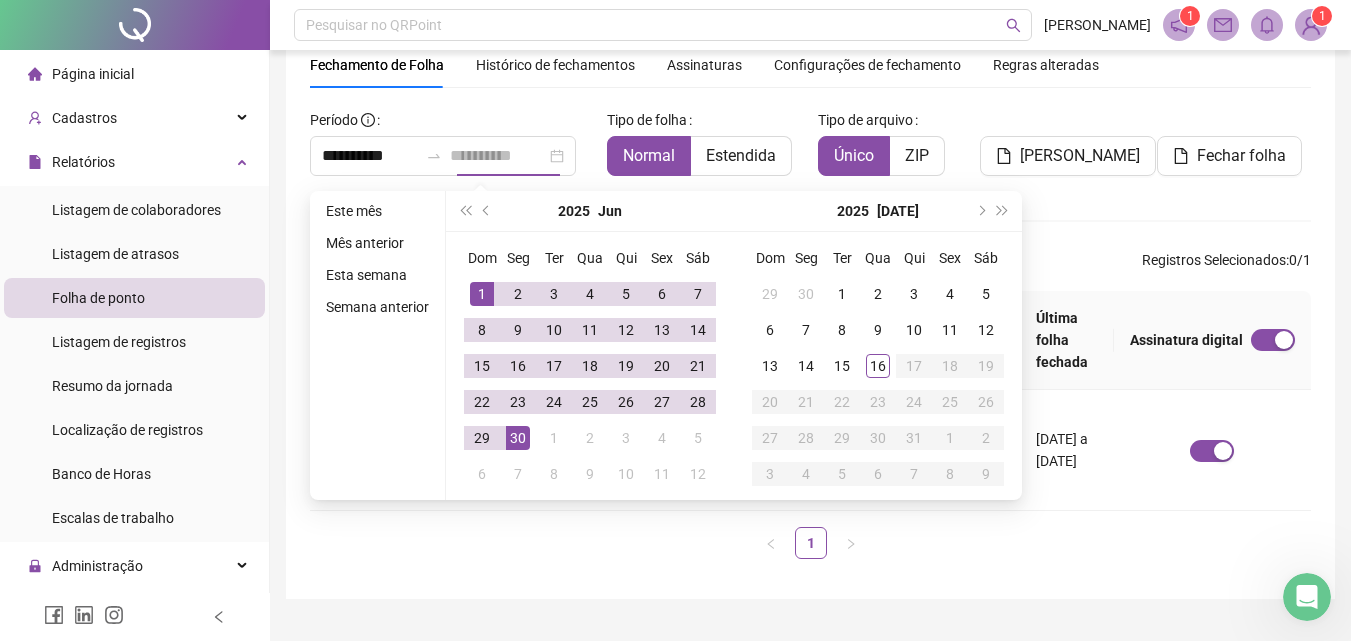 click on "30" at bounding box center (518, 438) 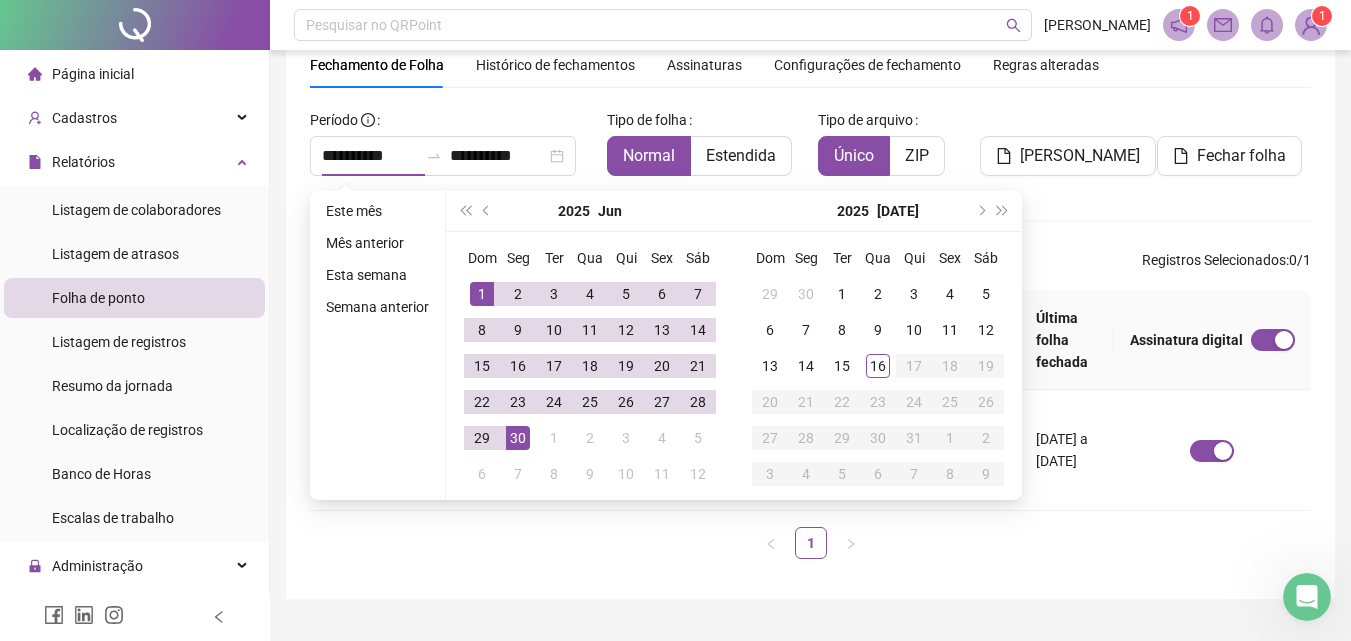 click on "**********" at bounding box center (810, 292) 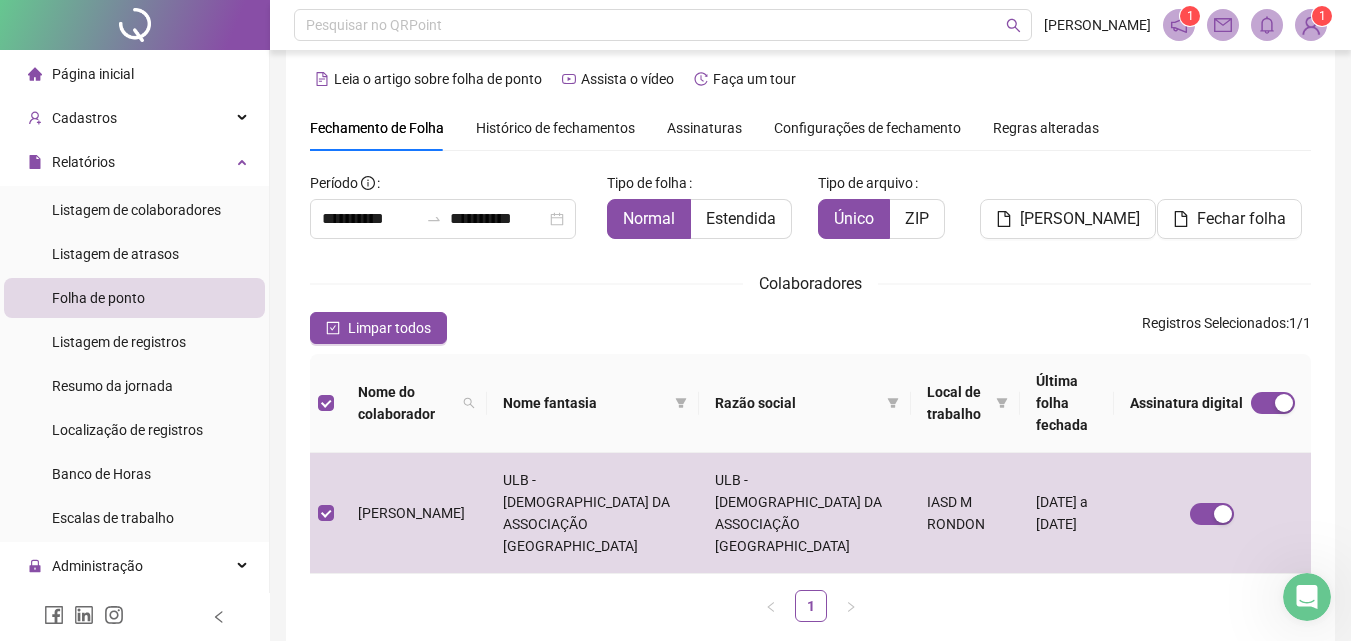 scroll, scrollTop: 0, scrollLeft: 0, axis: both 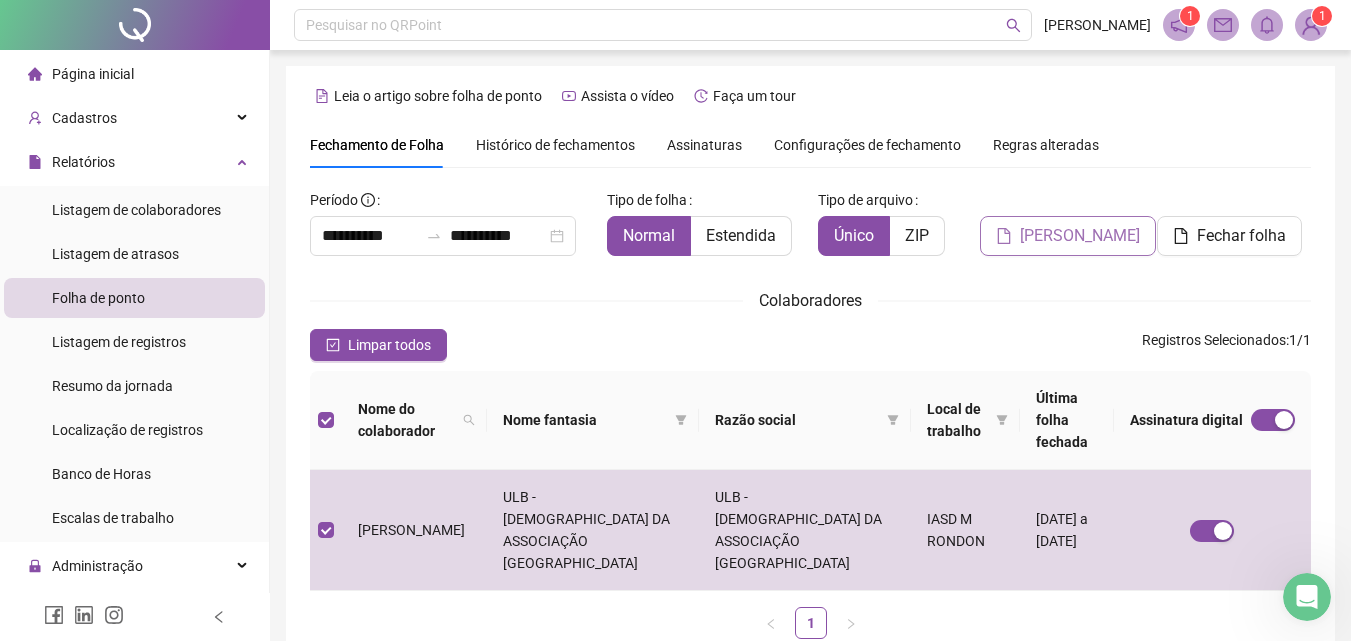 click on "[PERSON_NAME]" at bounding box center (1080, 236) 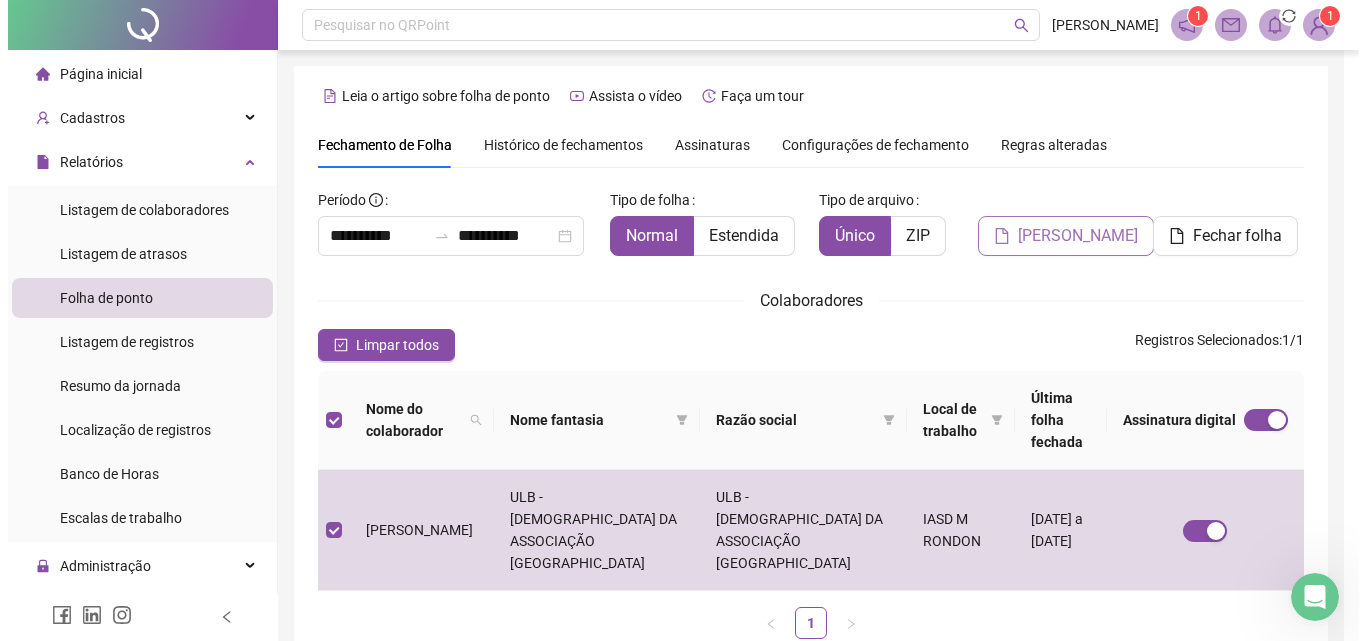 scroll, scrollTop: 80, scrollLeft: 0, axis: vertical 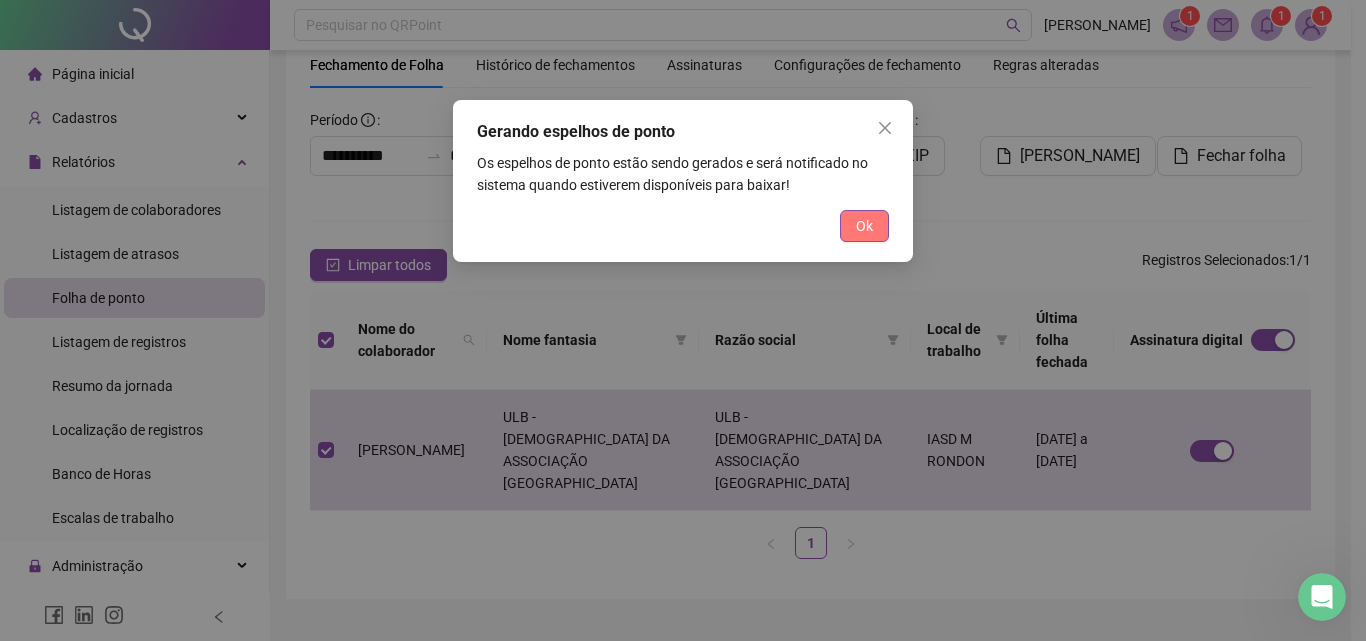 click on "Ok" at bounding box center [864, 226] 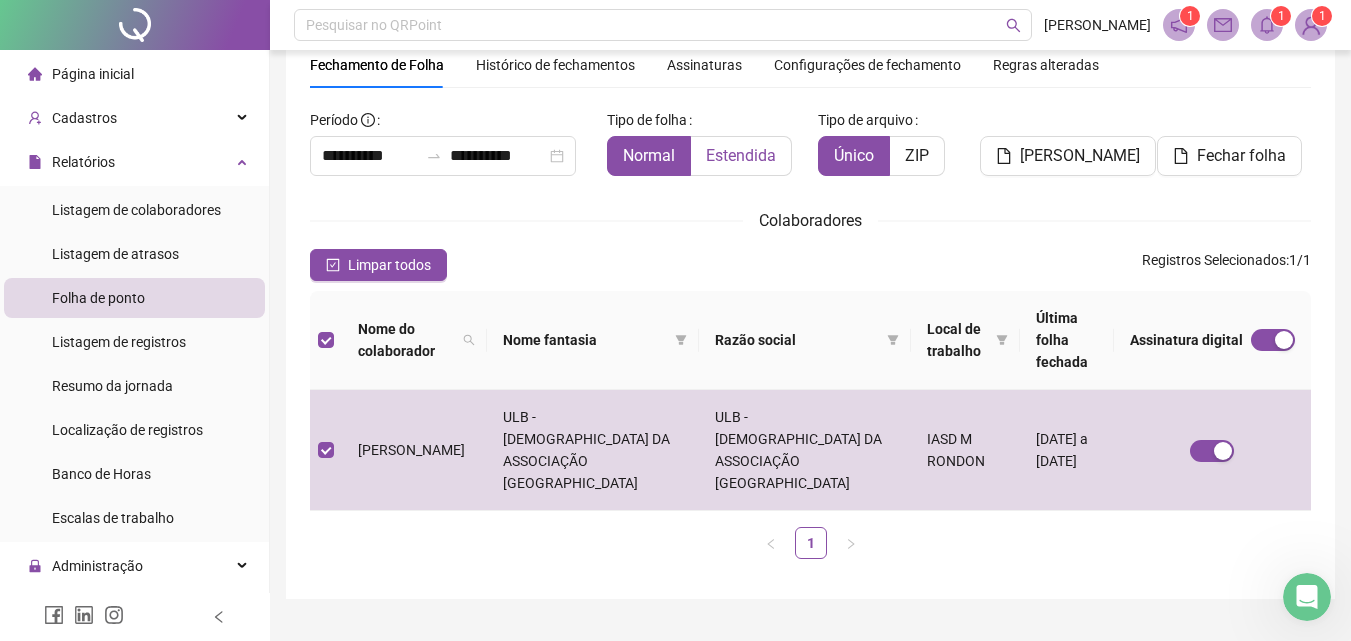 click on "Estendida" at bounding box center (741, 155) 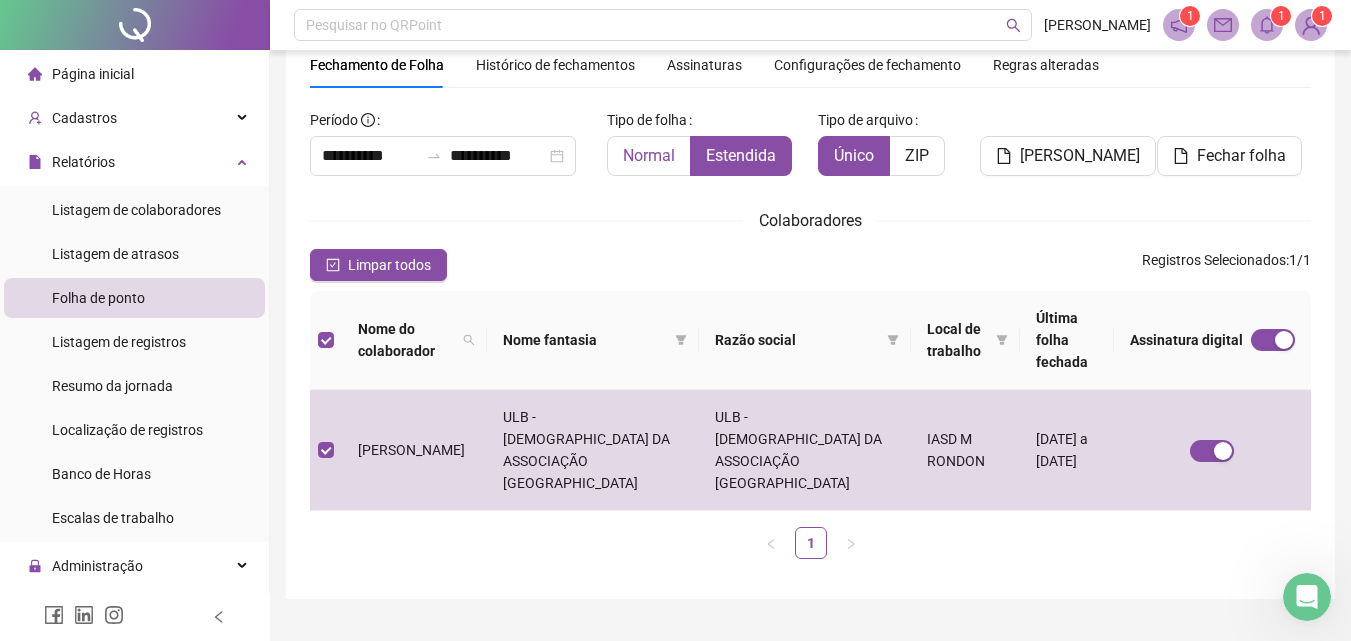 click on "Normal" at bounding box center [649, 155] 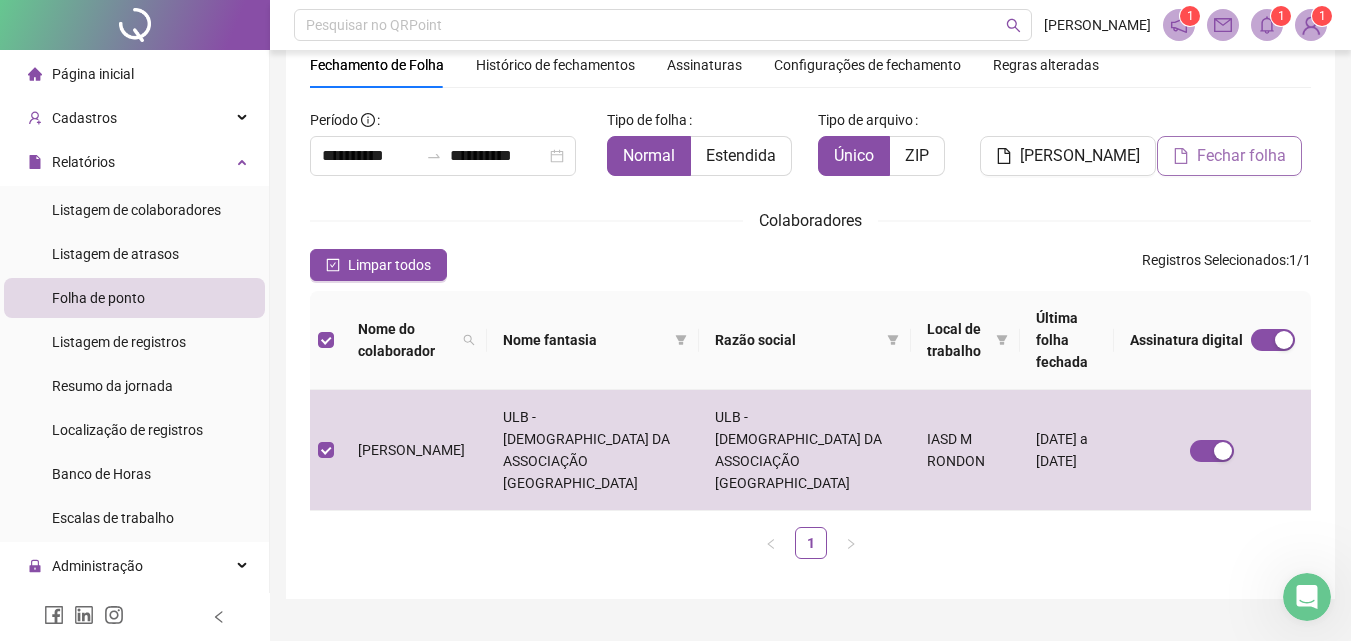 click on "Fechar folha" at bounding box center (1241, 156) 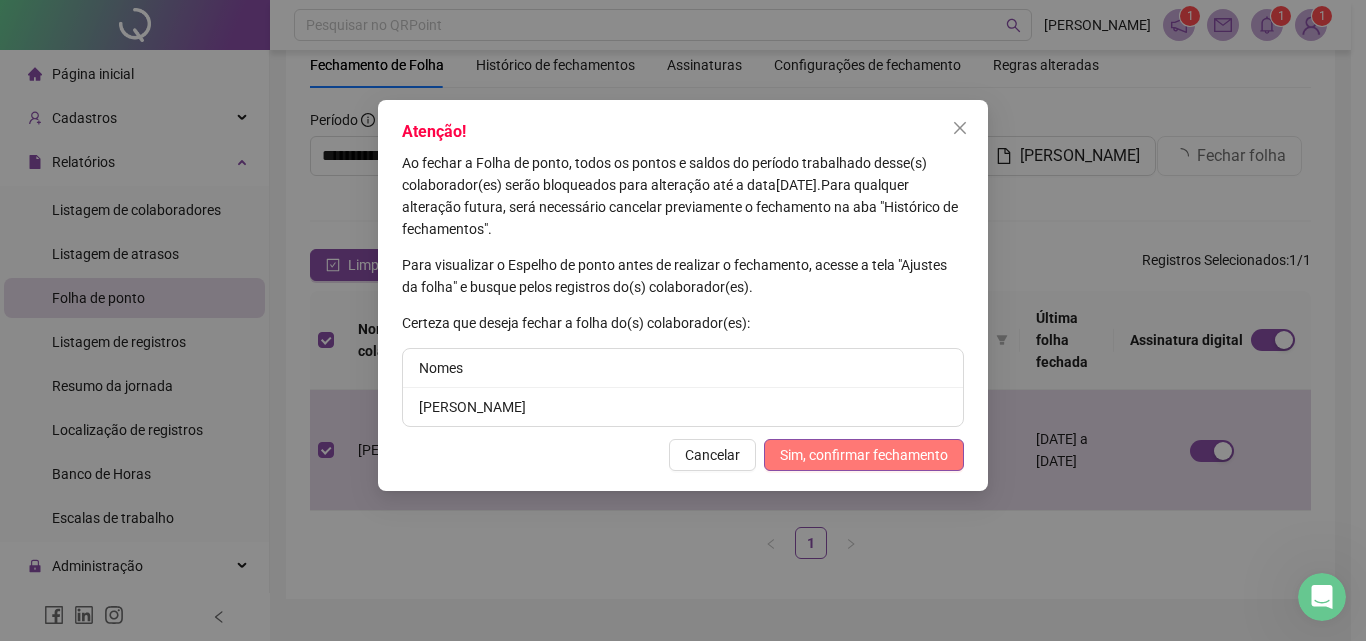 click on "Sim, confirmar fechamento" at bounding box center (864, 455) 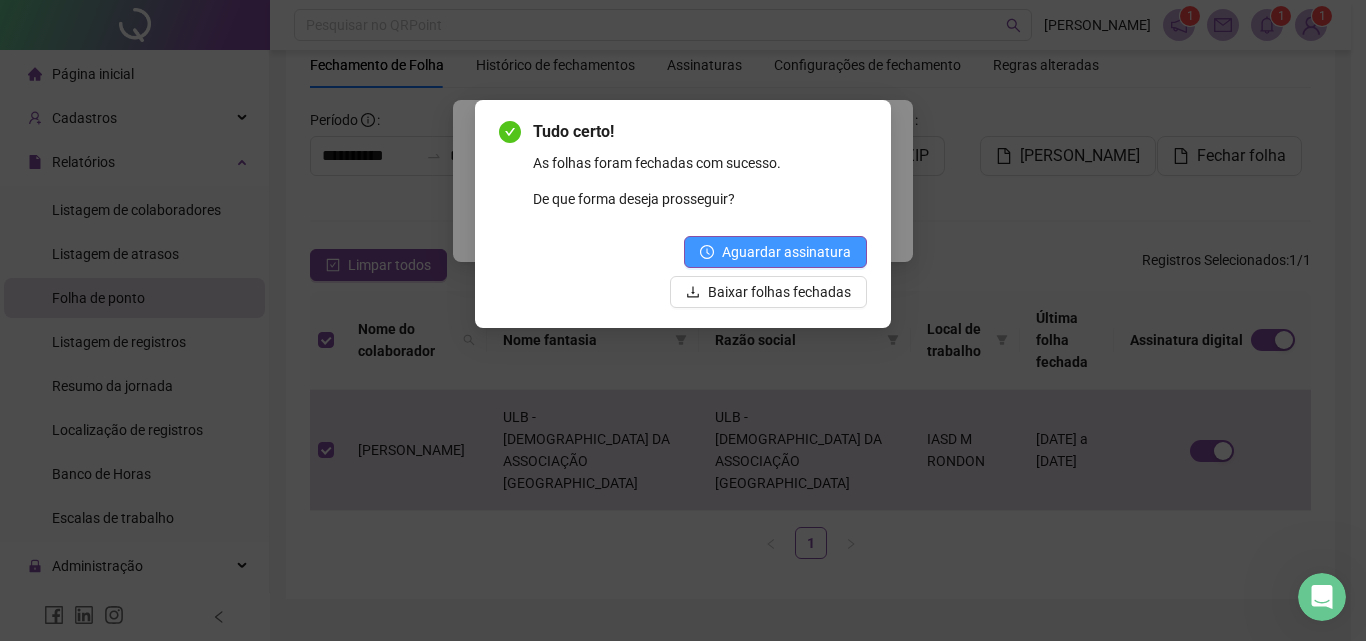 click on "Aguardar assinatura" at bounding box center [786, 252] 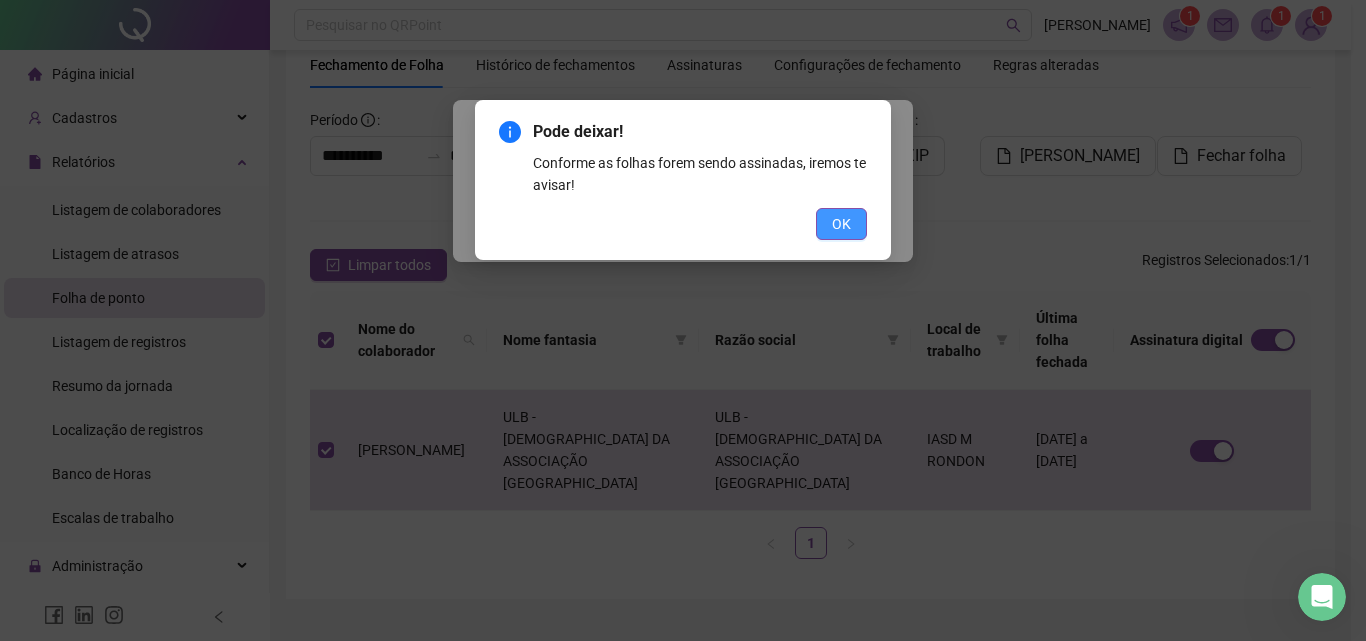 click on "OK" at bounding box center (841, 224) 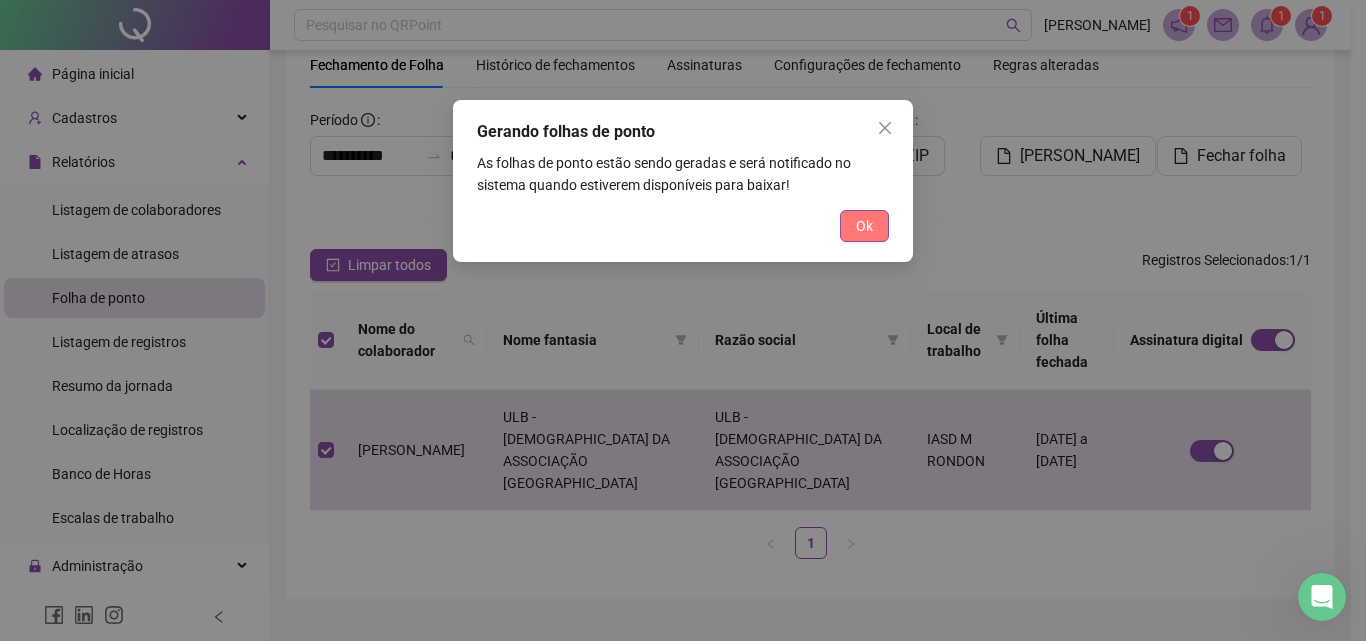 click on "Ok" at bounding box center [864, 226] 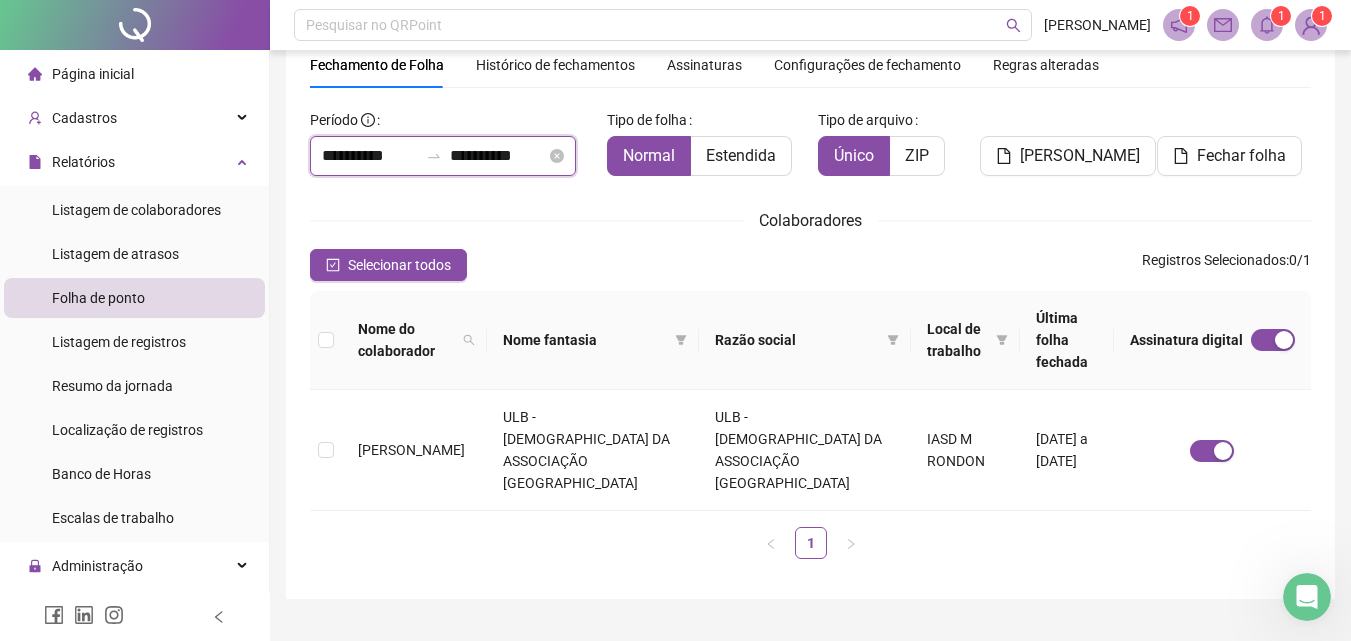 click on "**********" at bounding box center [370, 156] 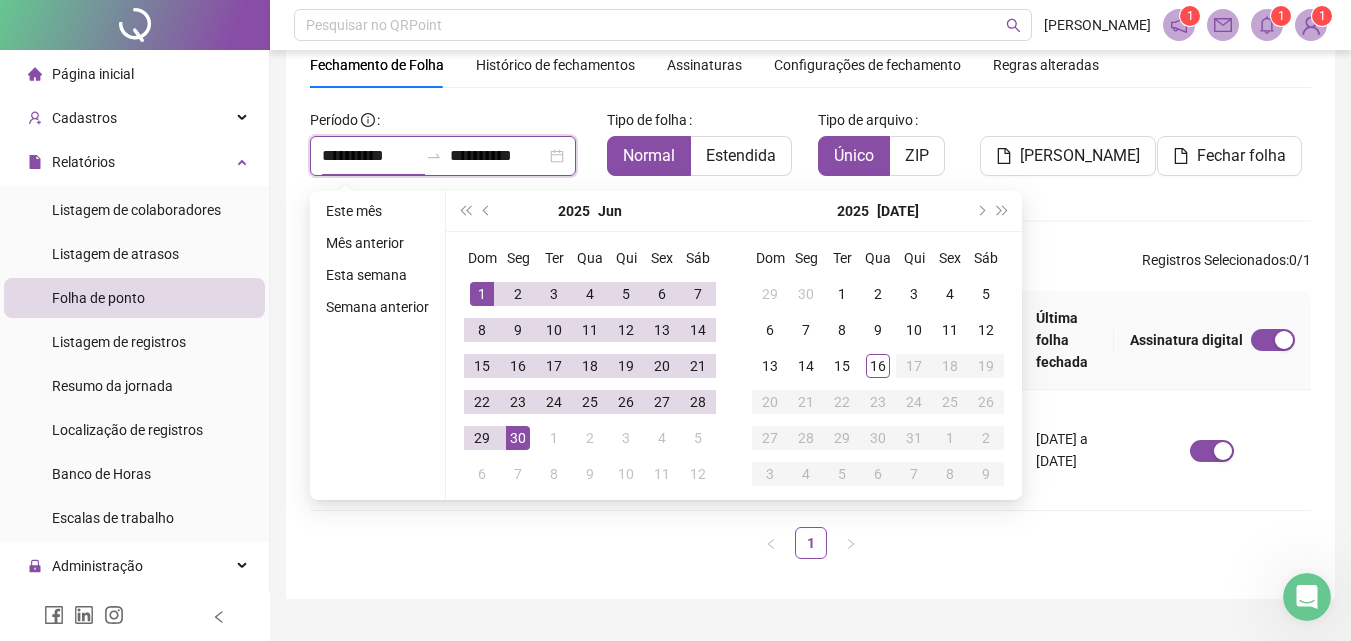 type on "**********" 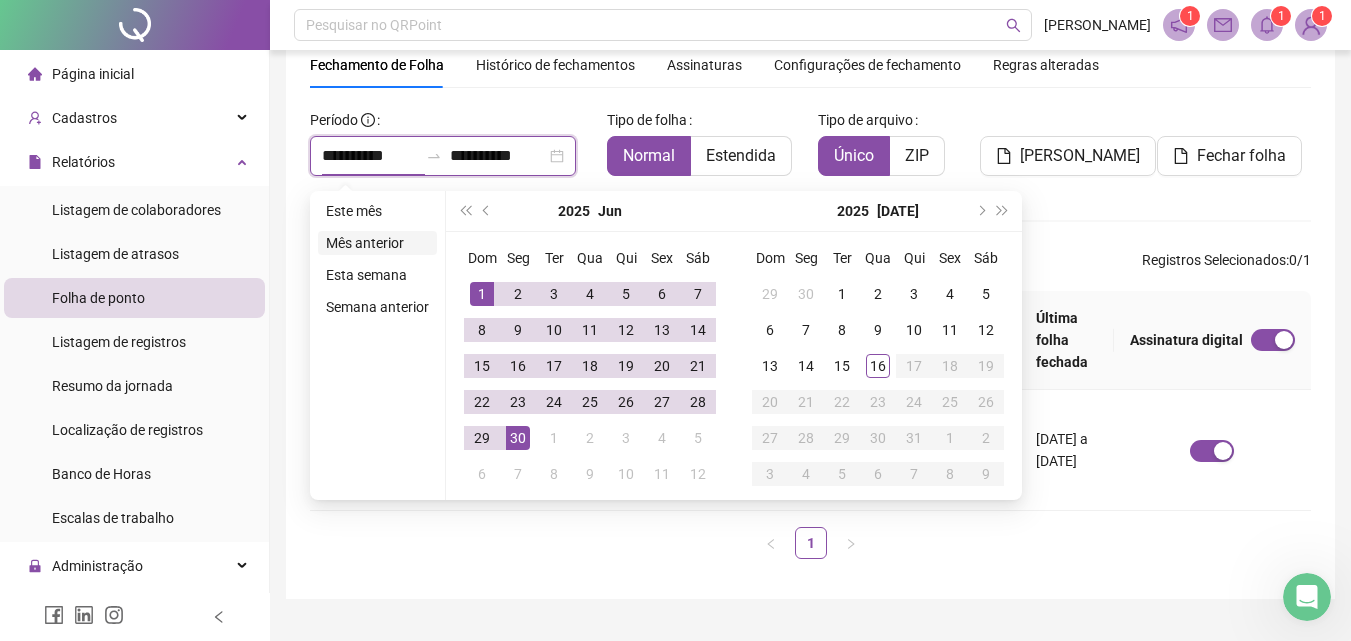 type on "**********" 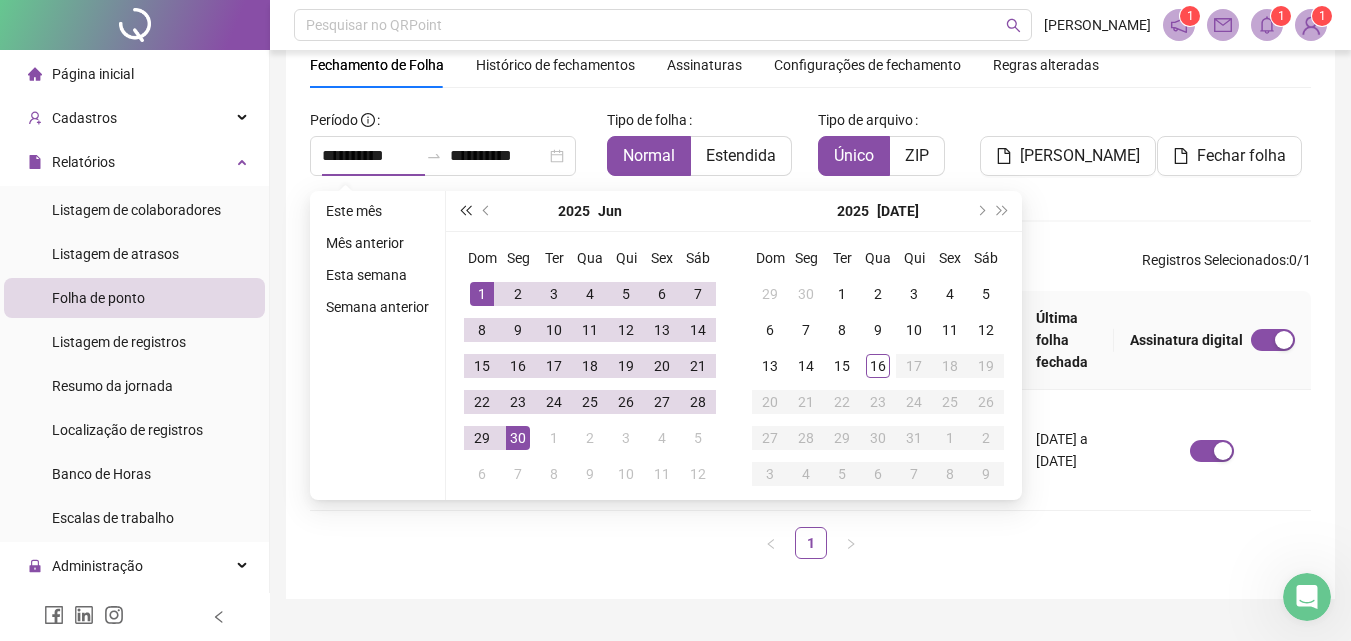 click at bounding box center (465, 211) 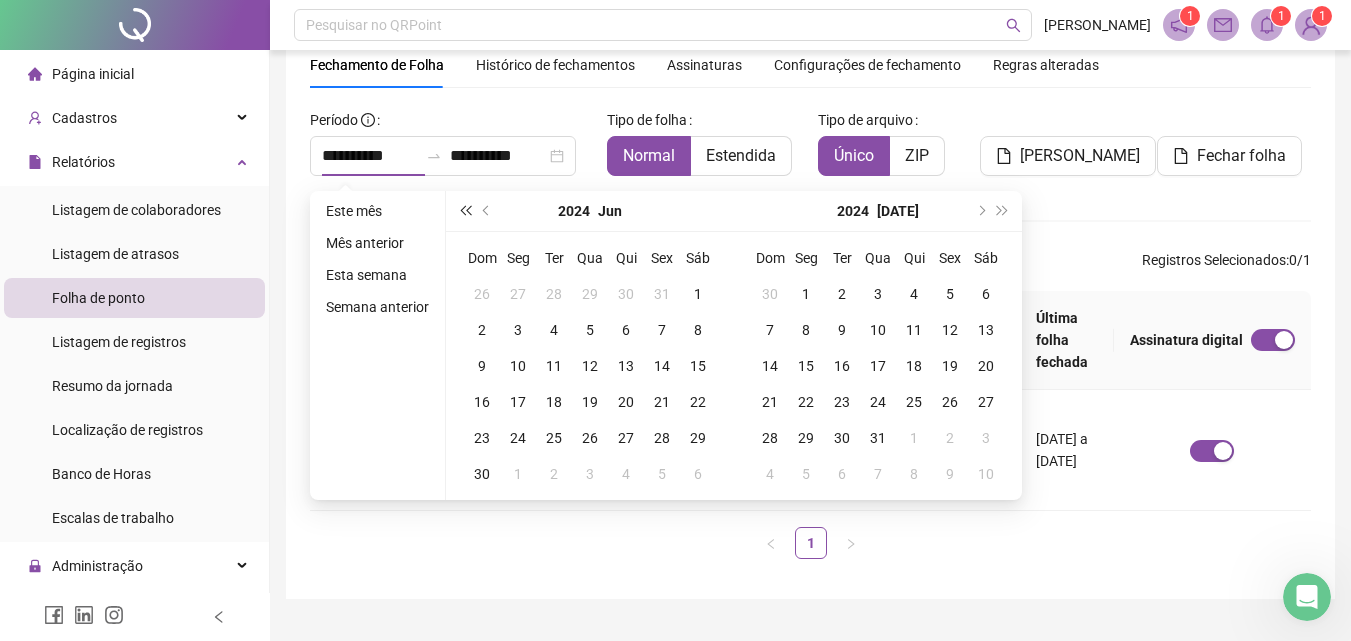 click at bounding box center [465, 211] 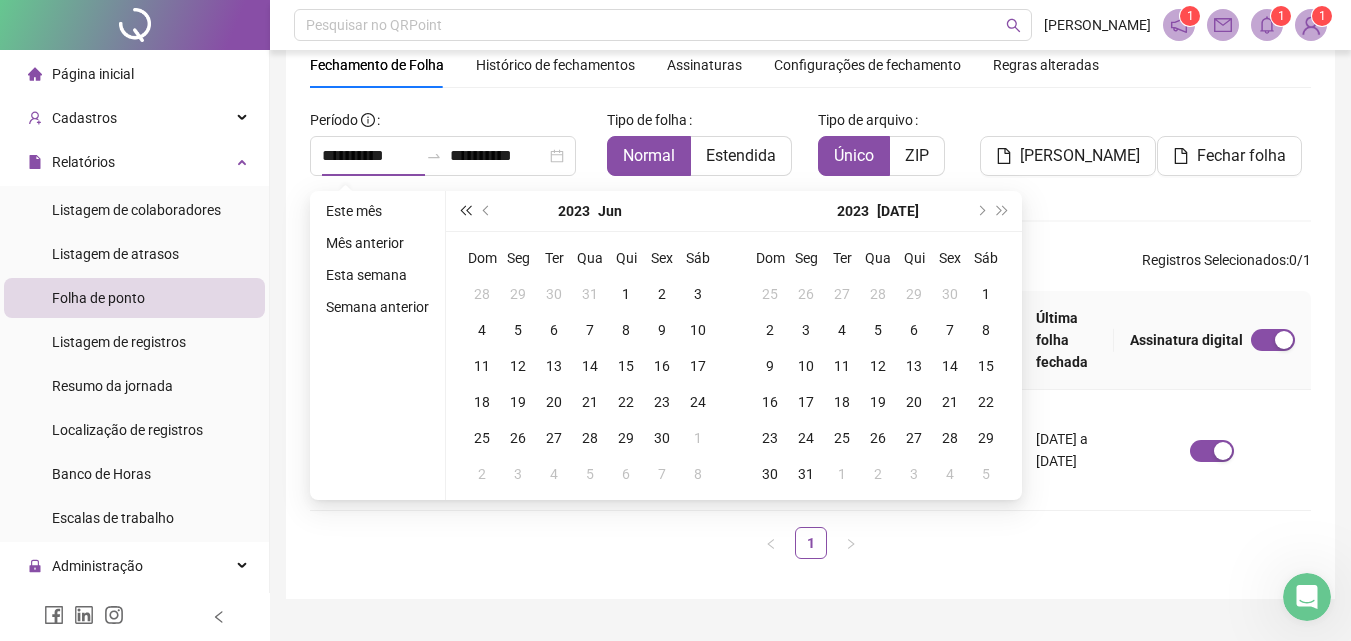 click at bounding box center [465, 211] 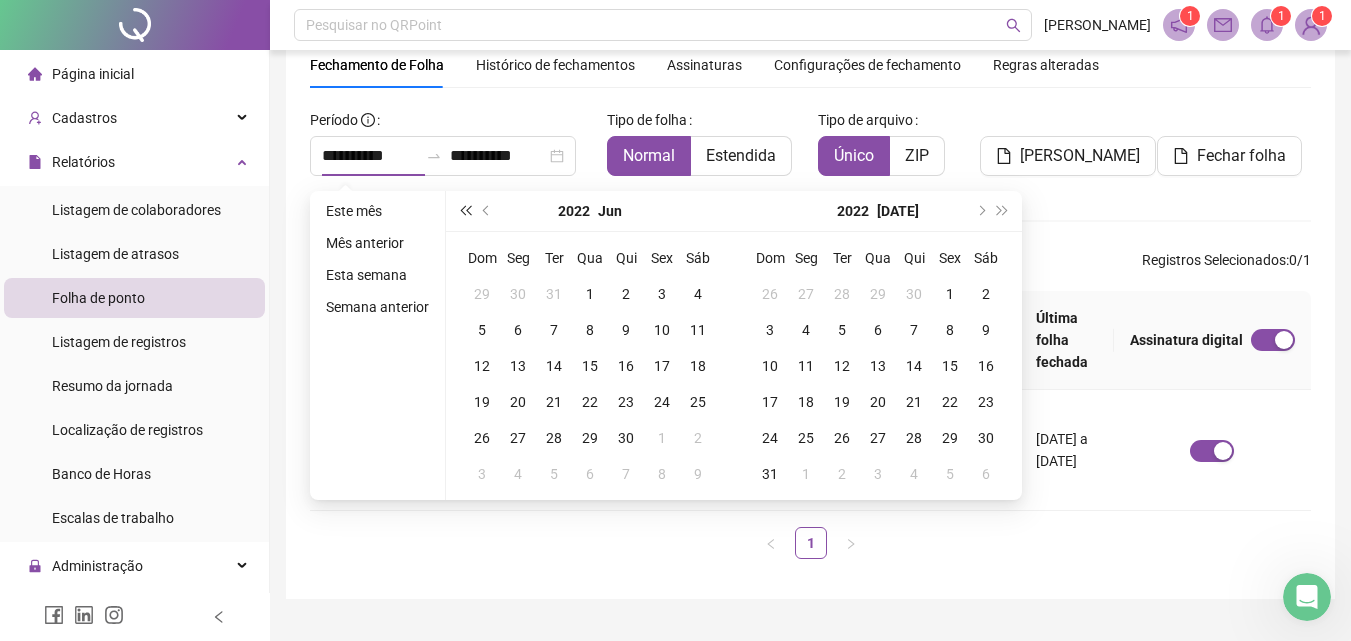 click at bounding box center [465, 211] 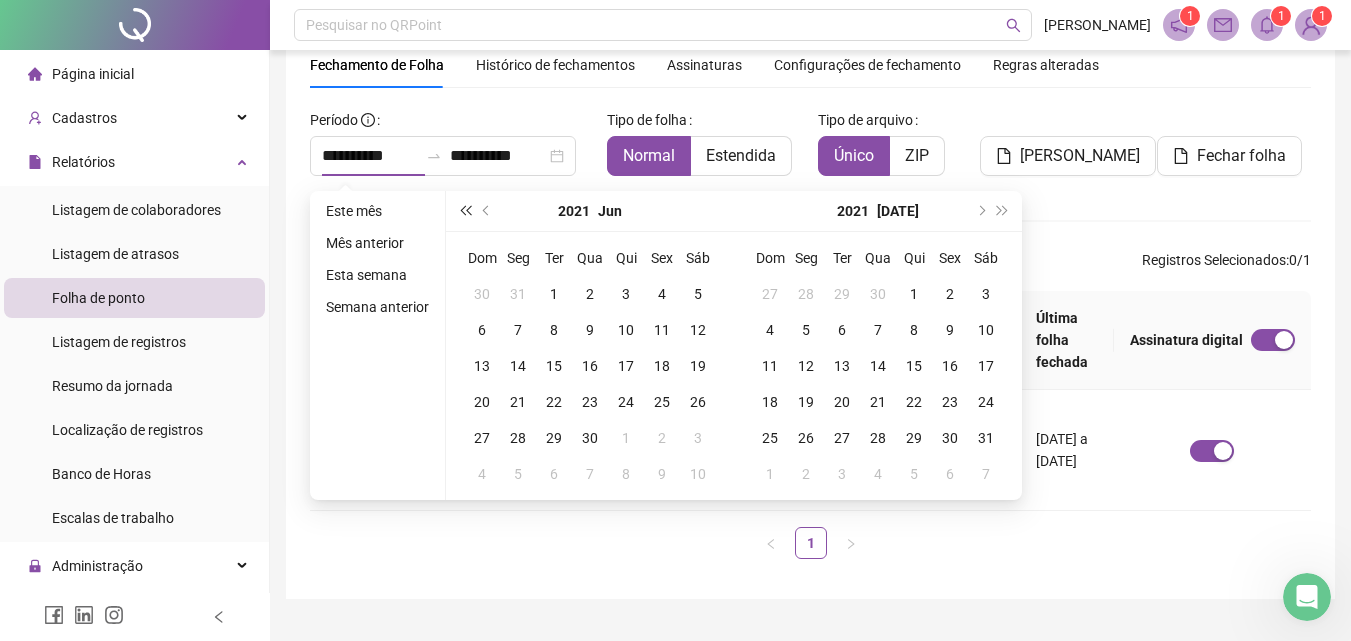 click at bounding box center (465, 211) 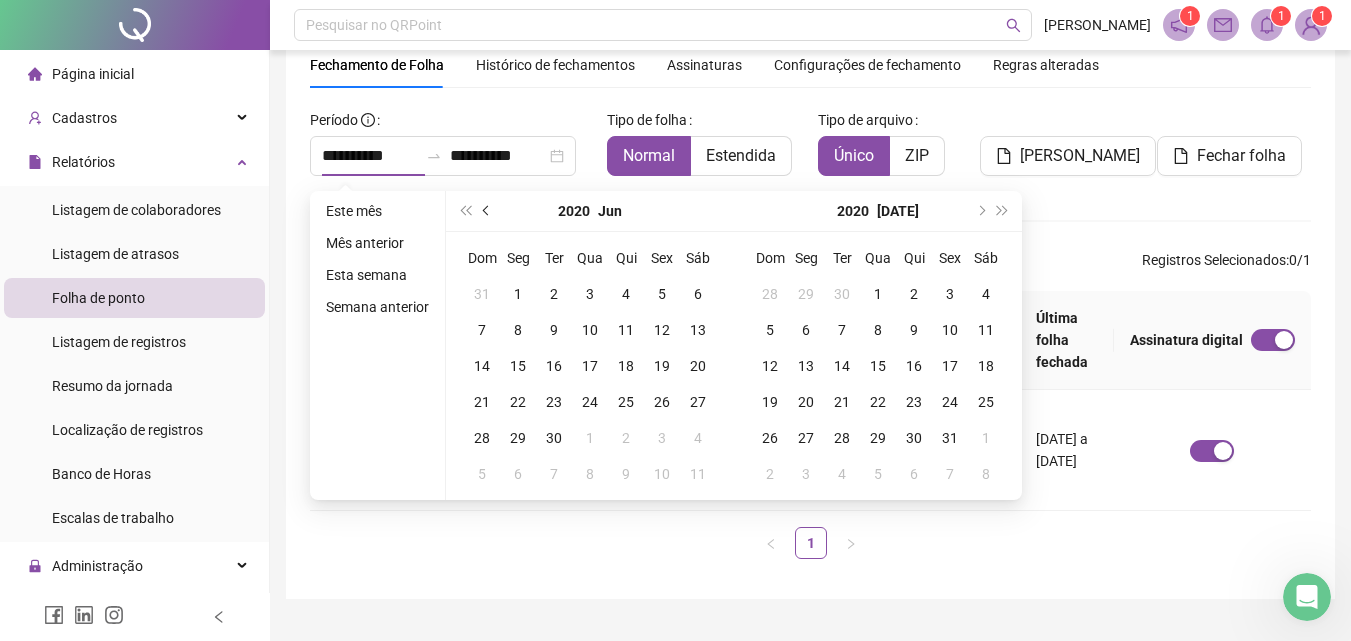 click at bounding box center [487, 211] 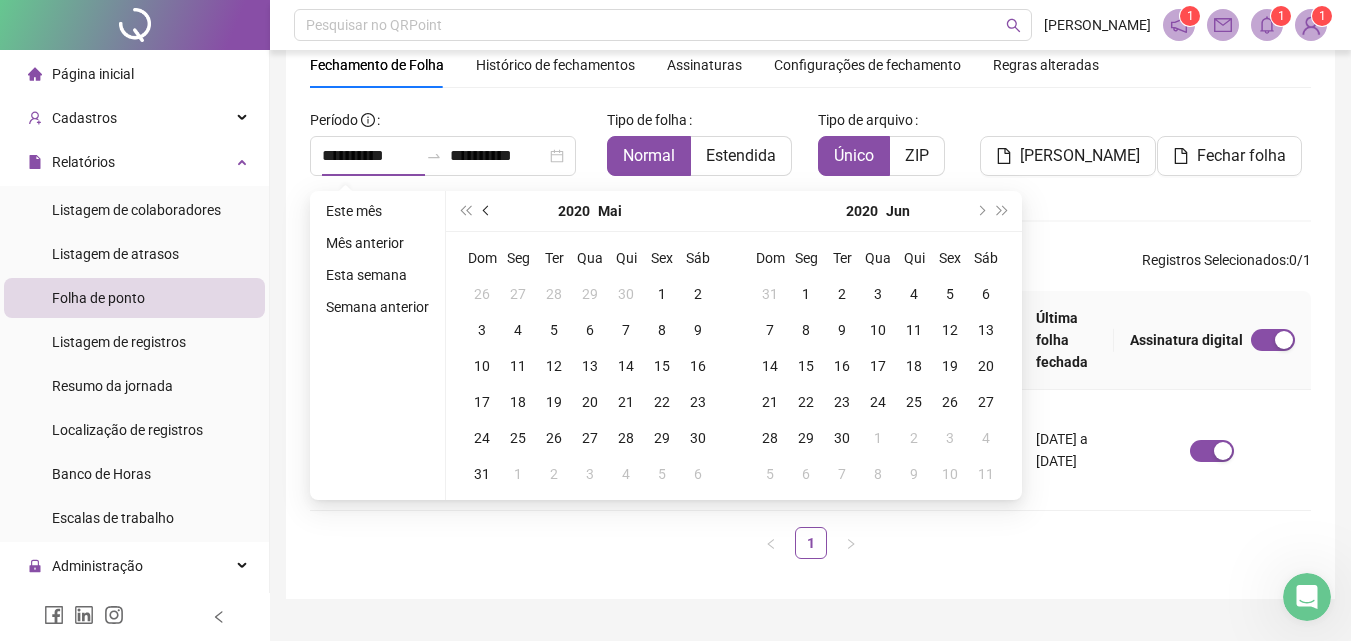 click at bounding box center (487, 211) 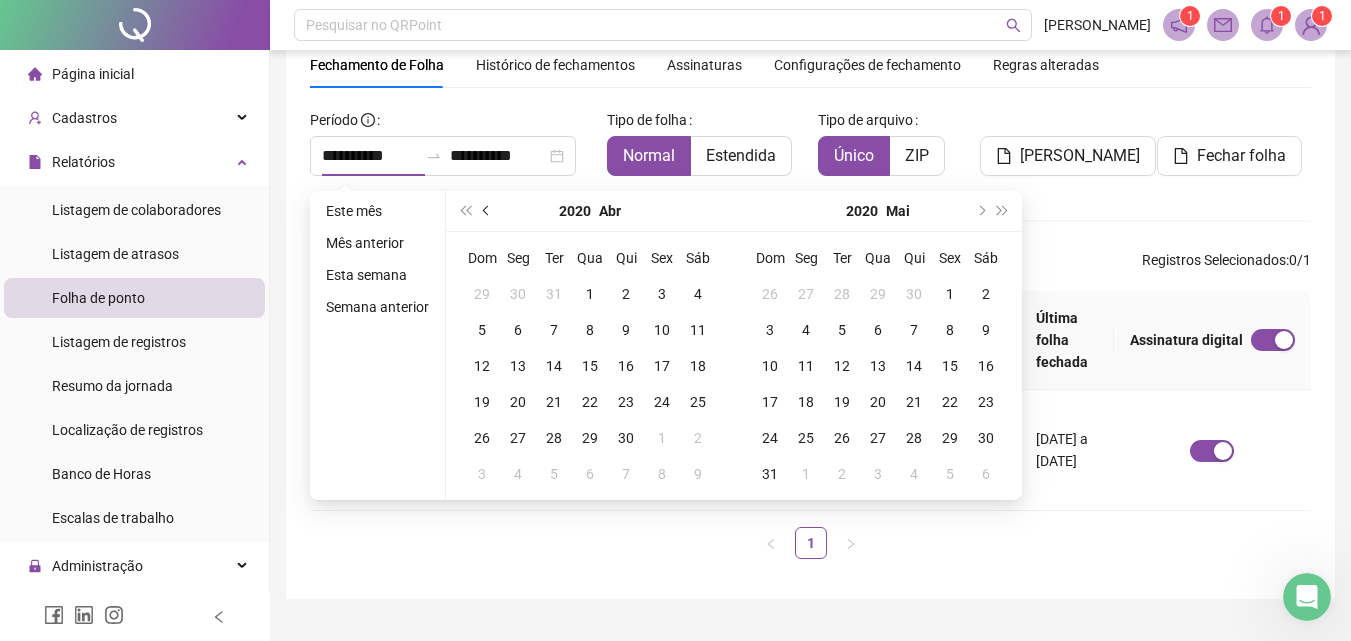 click at bounding box center [487, 211] 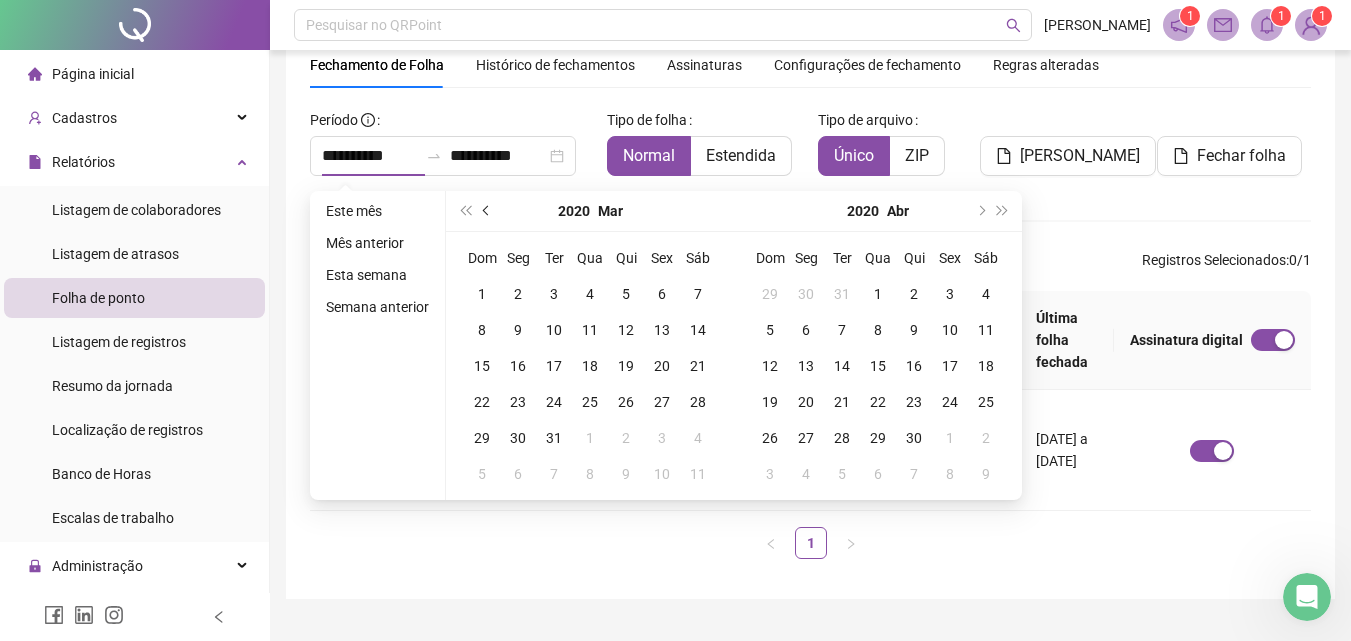 click at bounding box center [487, 211] 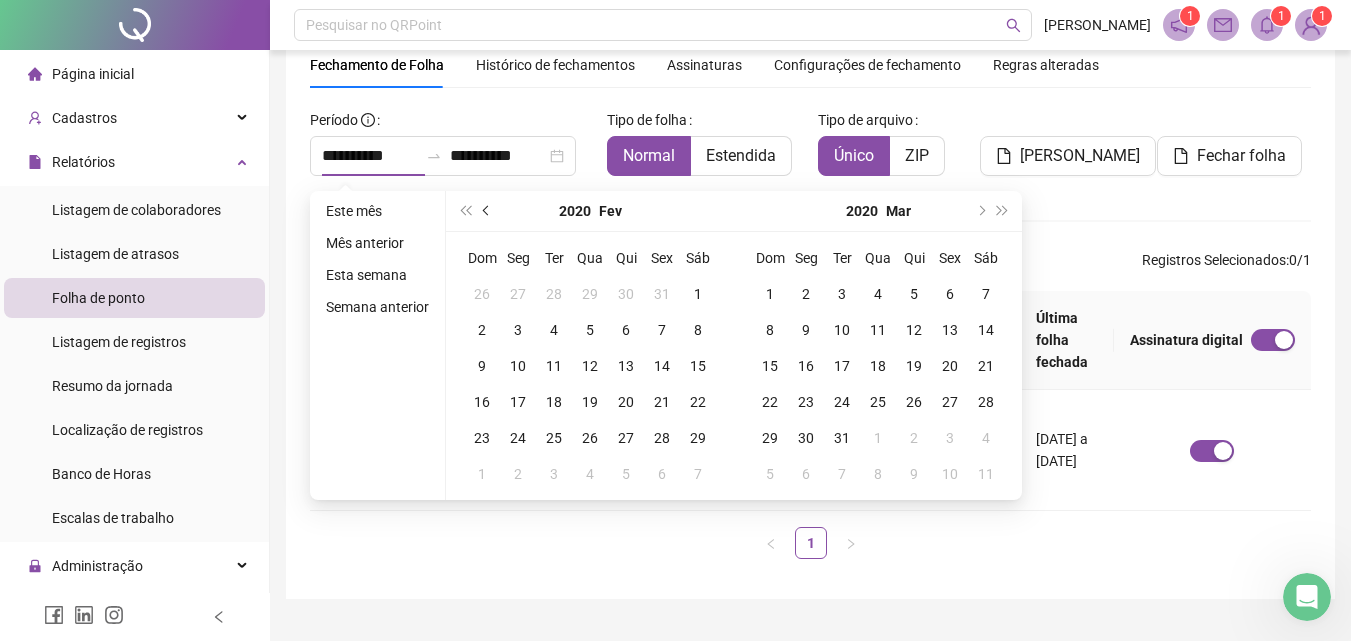 click at bounding box center (487, 211) 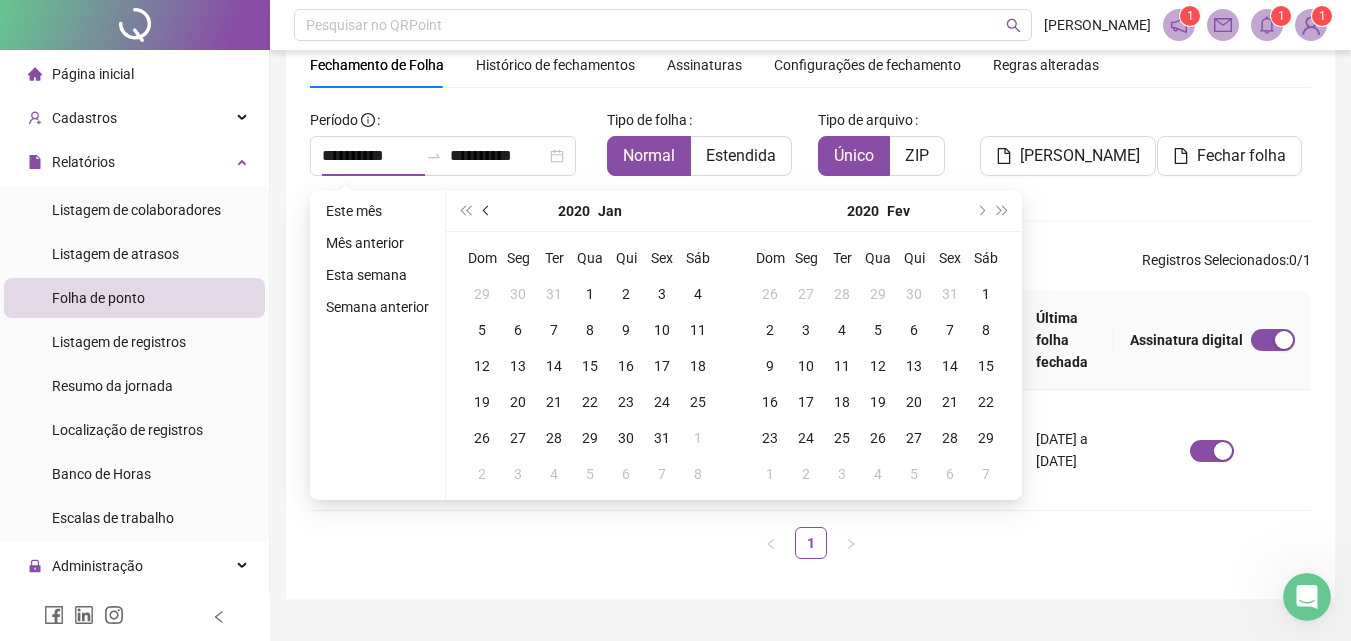 click at bounding box center (487, 211) 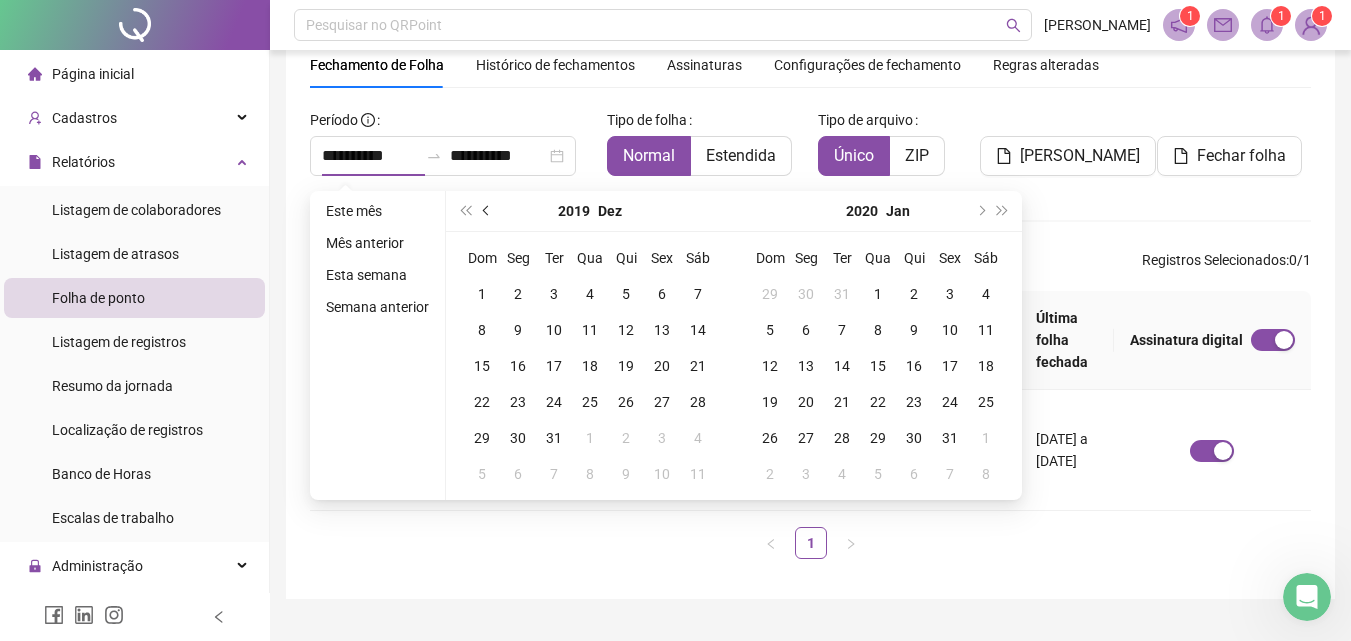 click at bounding box center (487, 211) 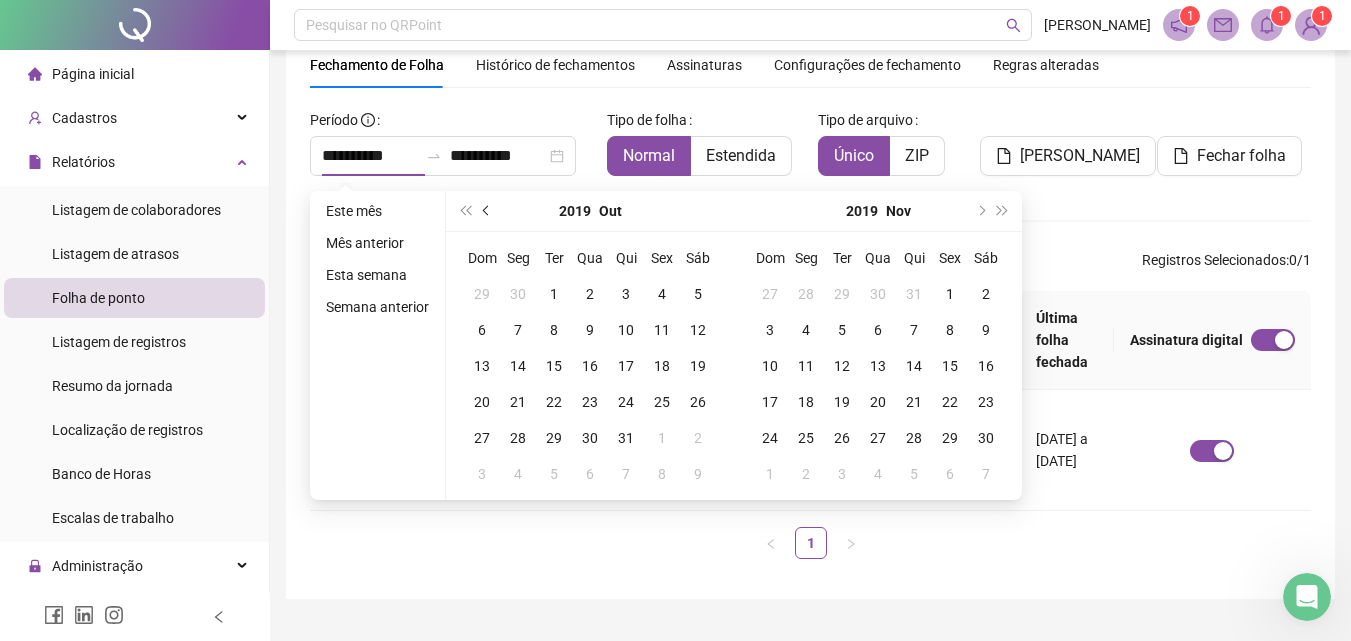 click at bounding box center [487, 211] 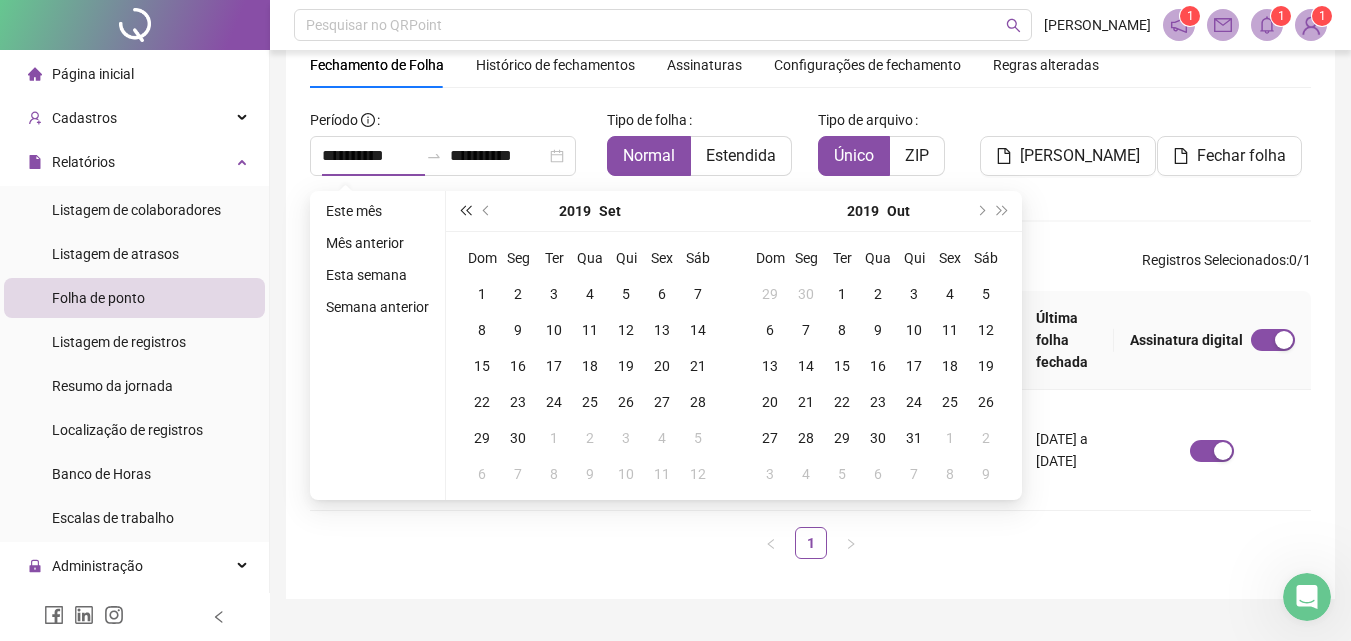 click at bounding box center [465, 211] 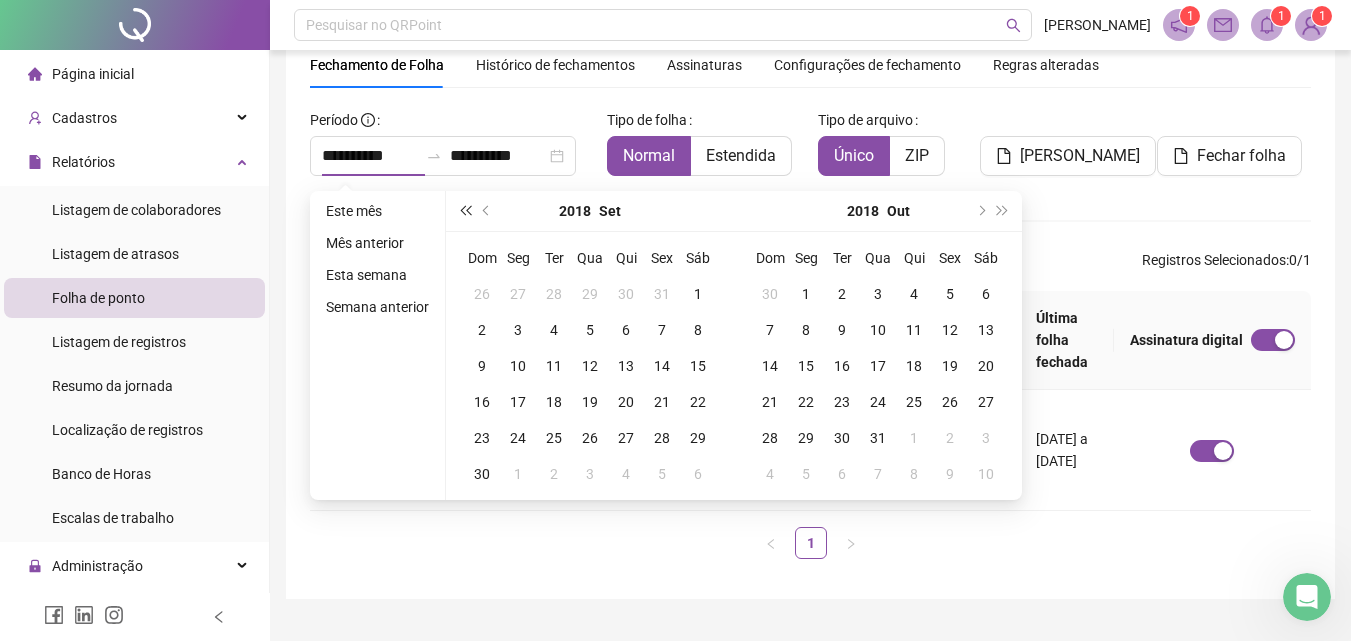 click at bounding box center [465, 211] 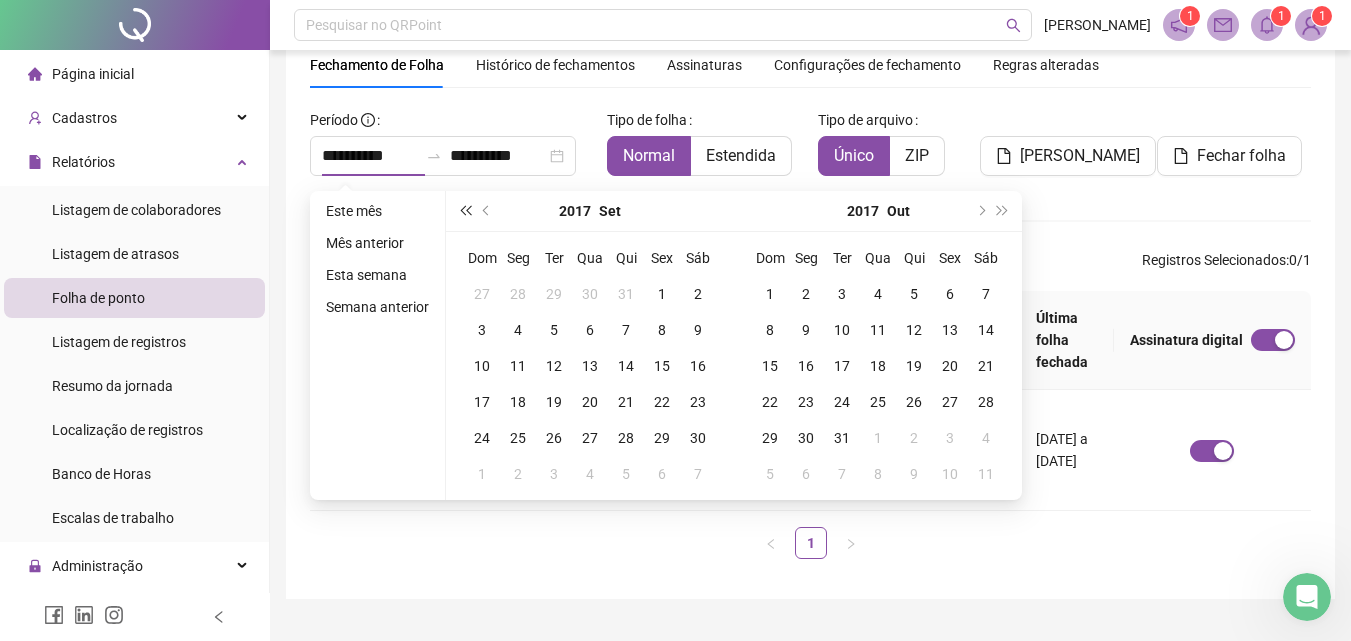 click at bounding box center (465, 211) 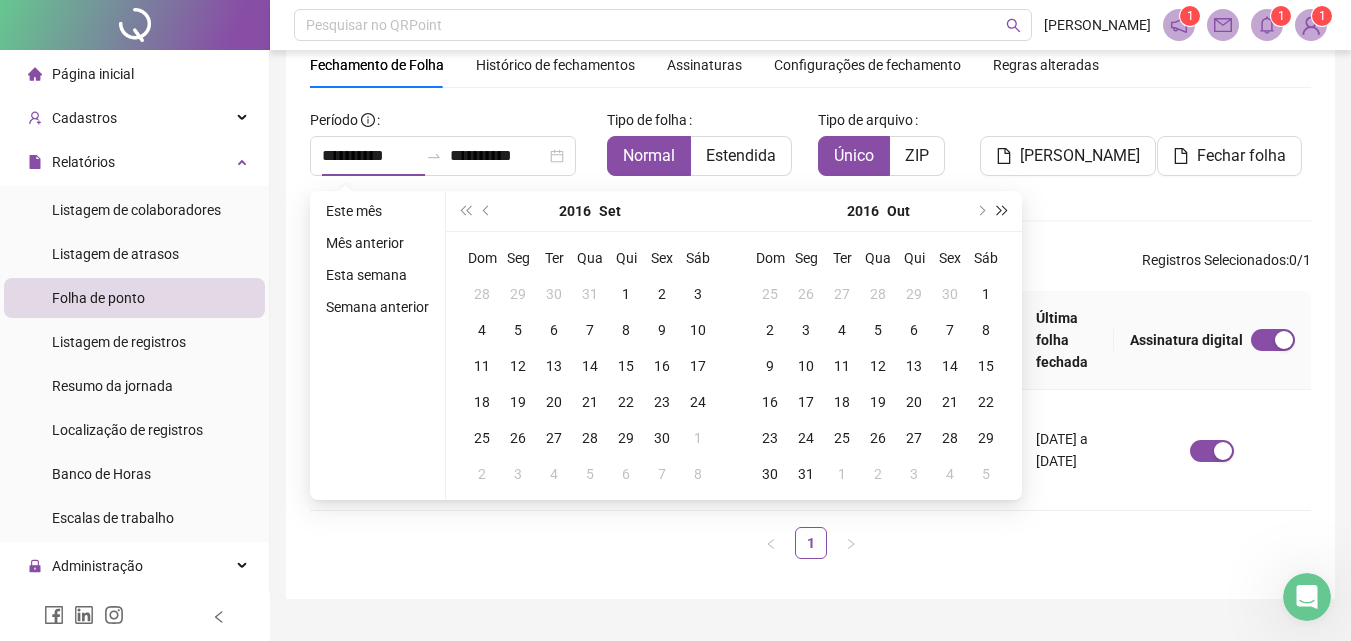 click at bounding box center [1003, 211] 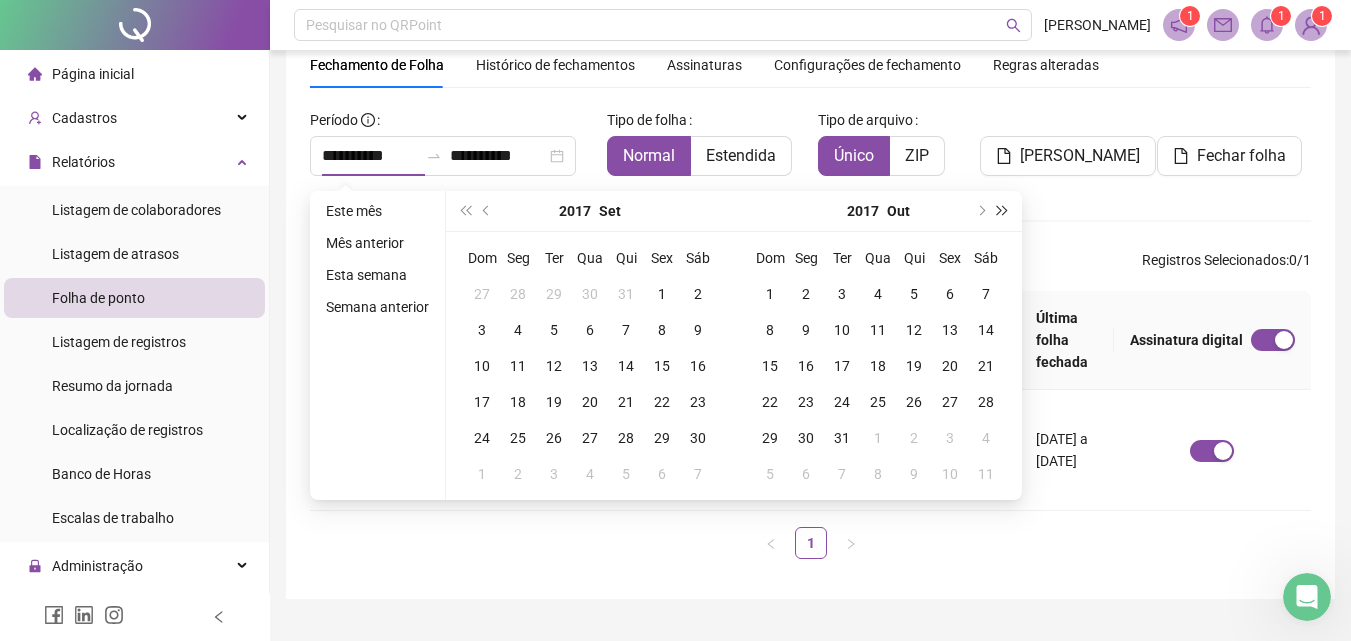 click at bounding box center (1003, 211) 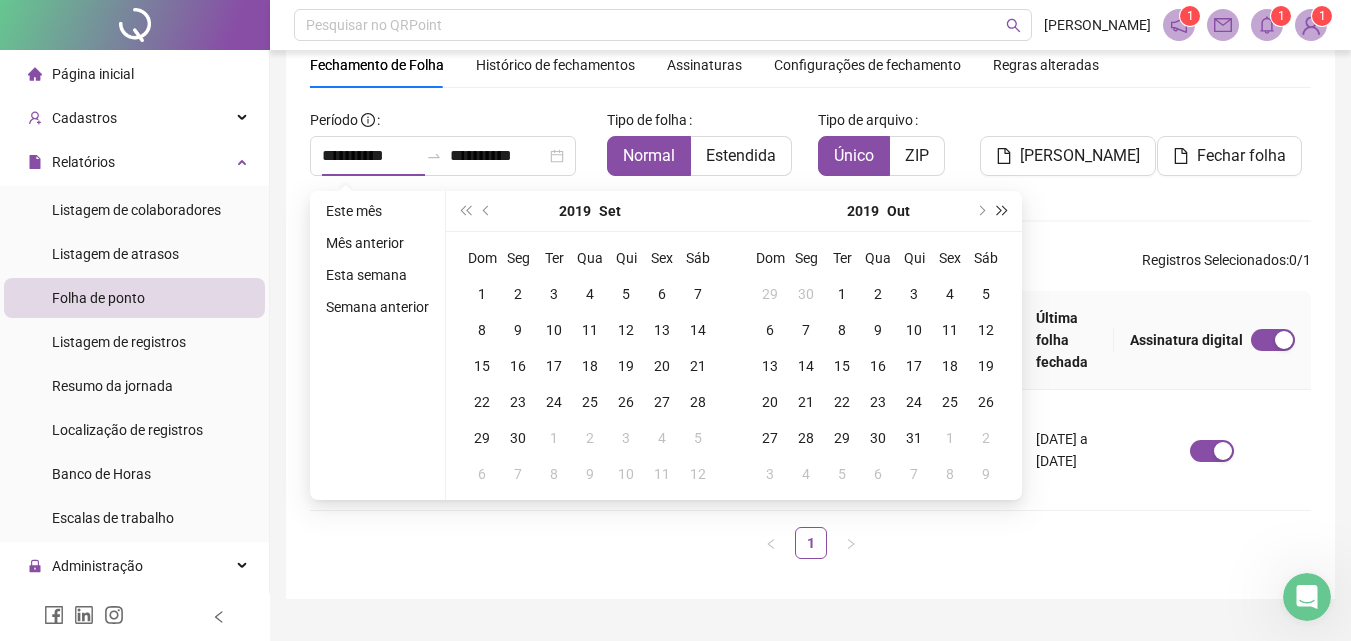 click at bounding box center [1003, 211] 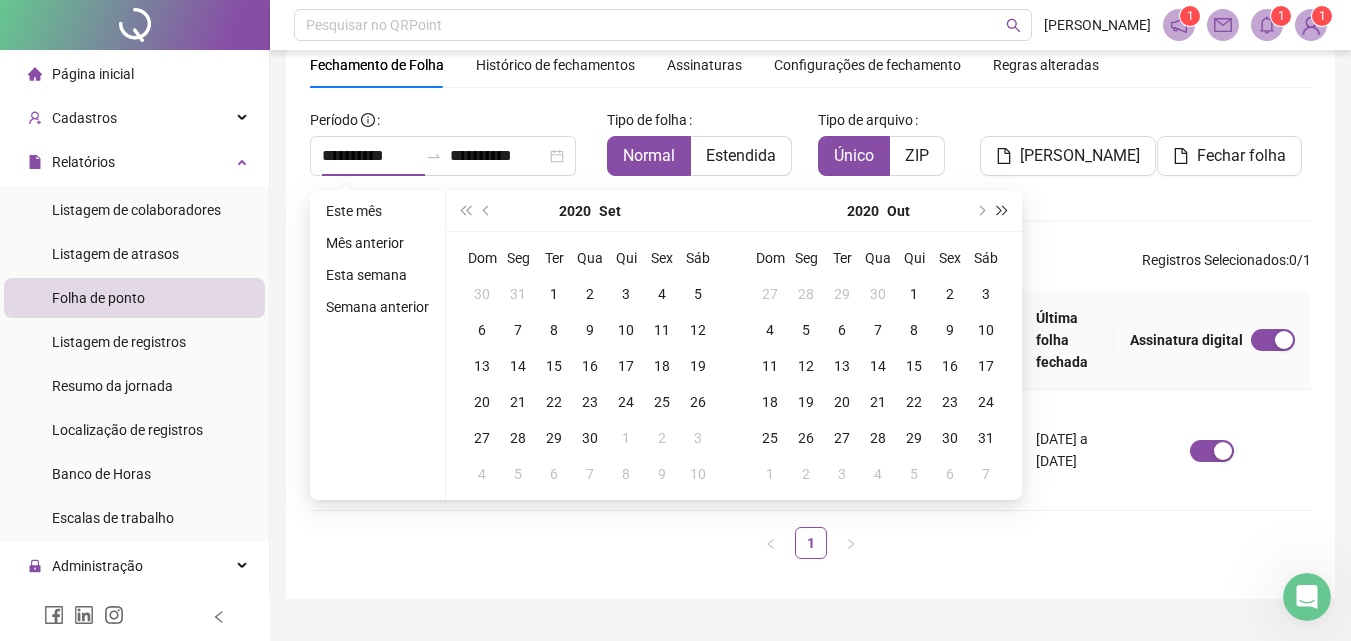 click at bounding box center [1003, 211] 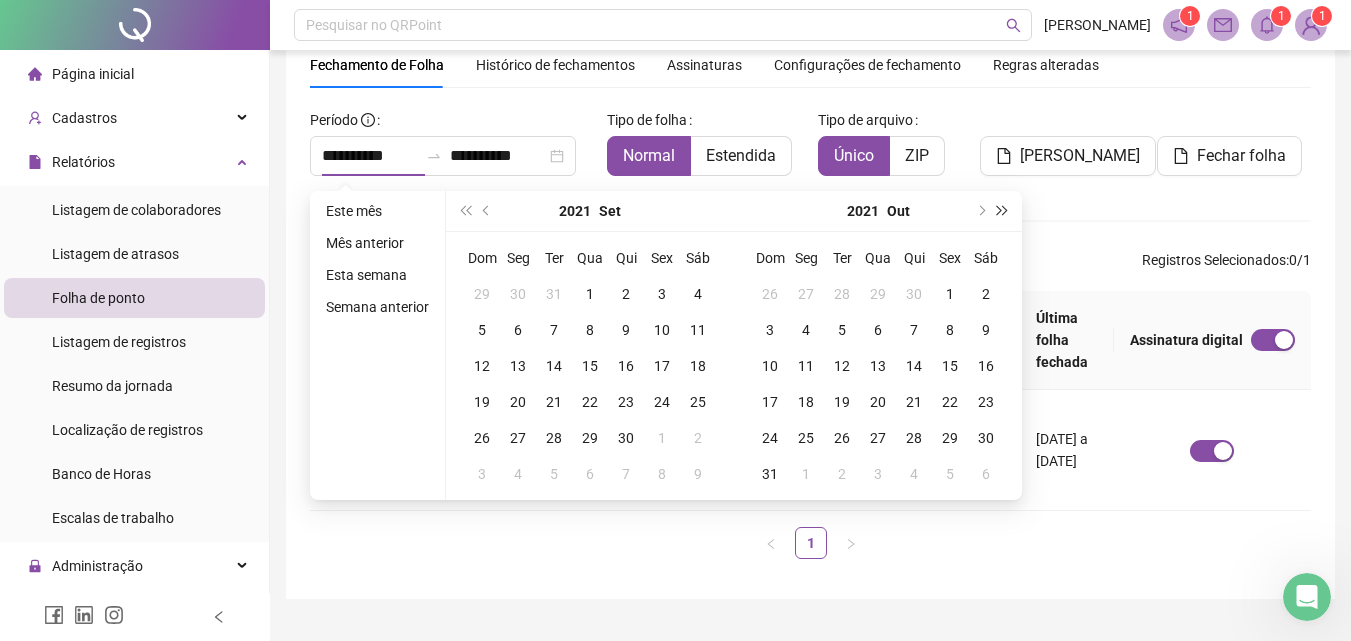 click at bounding box center [1003, 211] 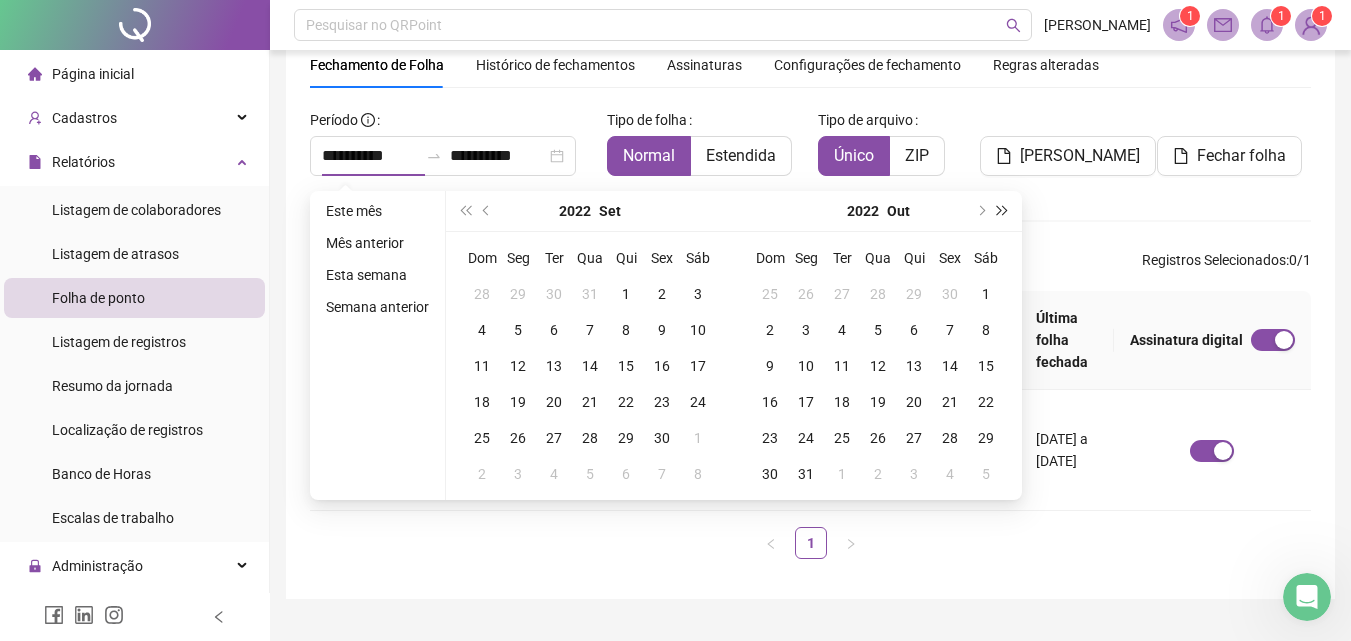 click at bounding box center [1003, 211] 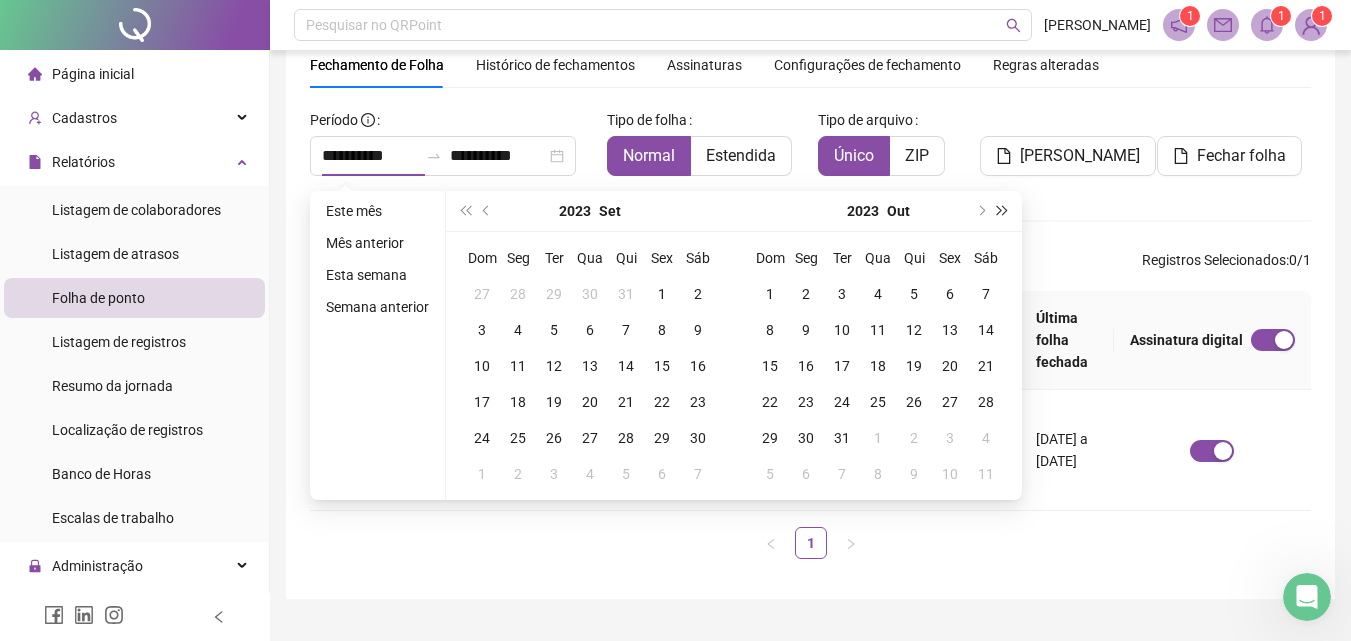 click at bounding box center (1003, 211) 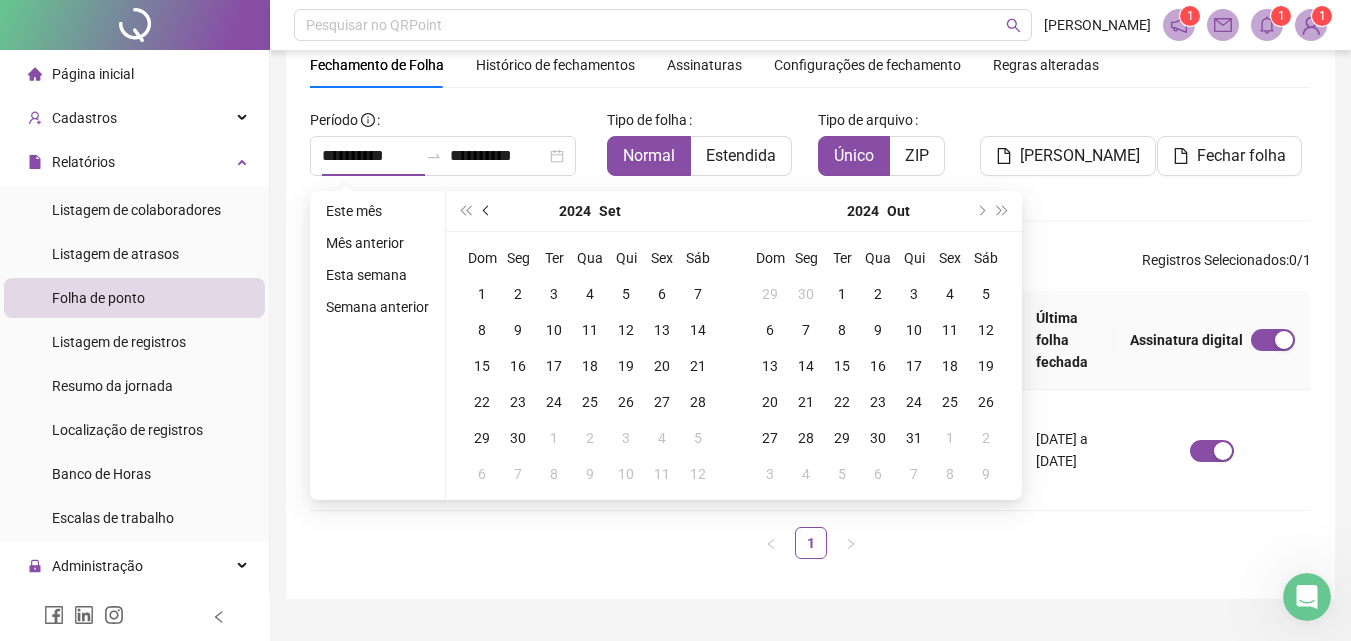 click at bounding box center (488, 211) 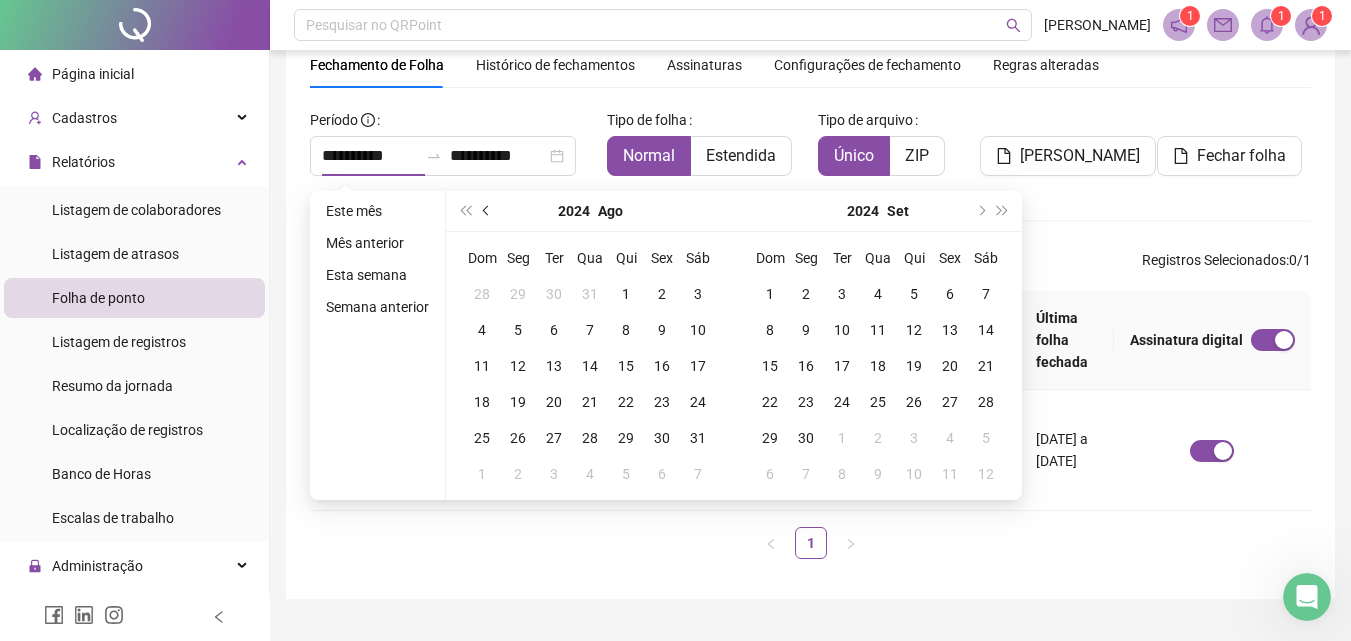 click at bounding box center [488, 211] 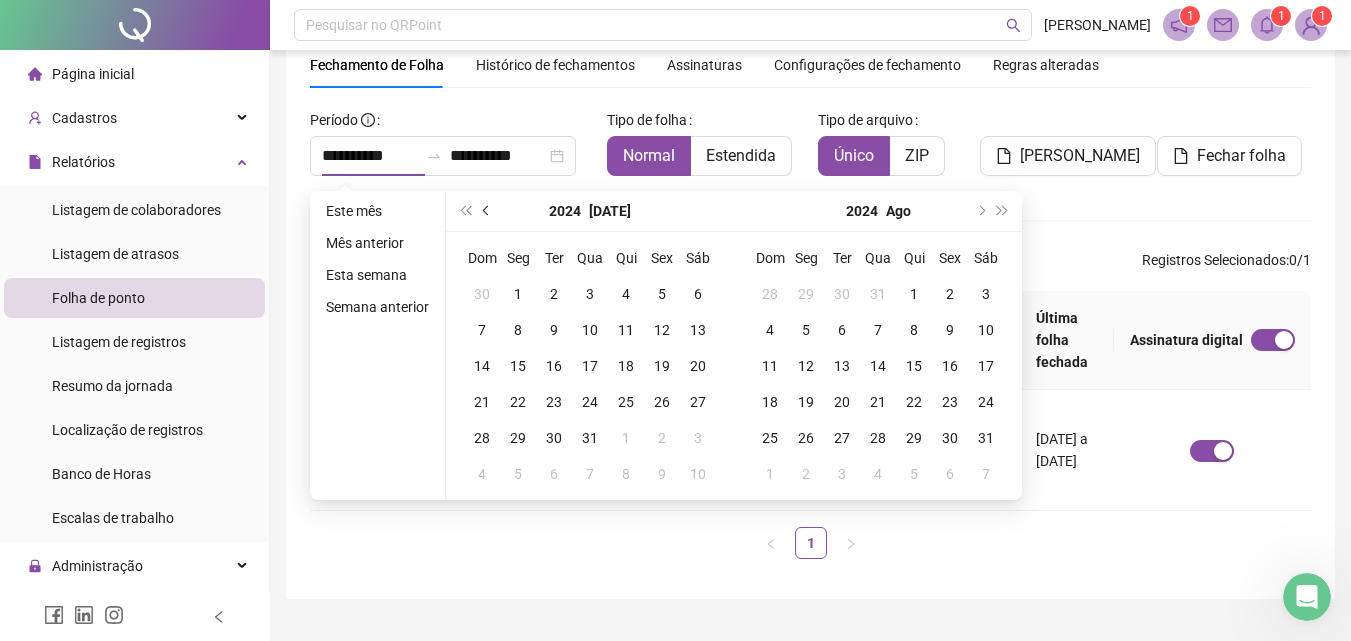 click at bounding box center [488, 211] 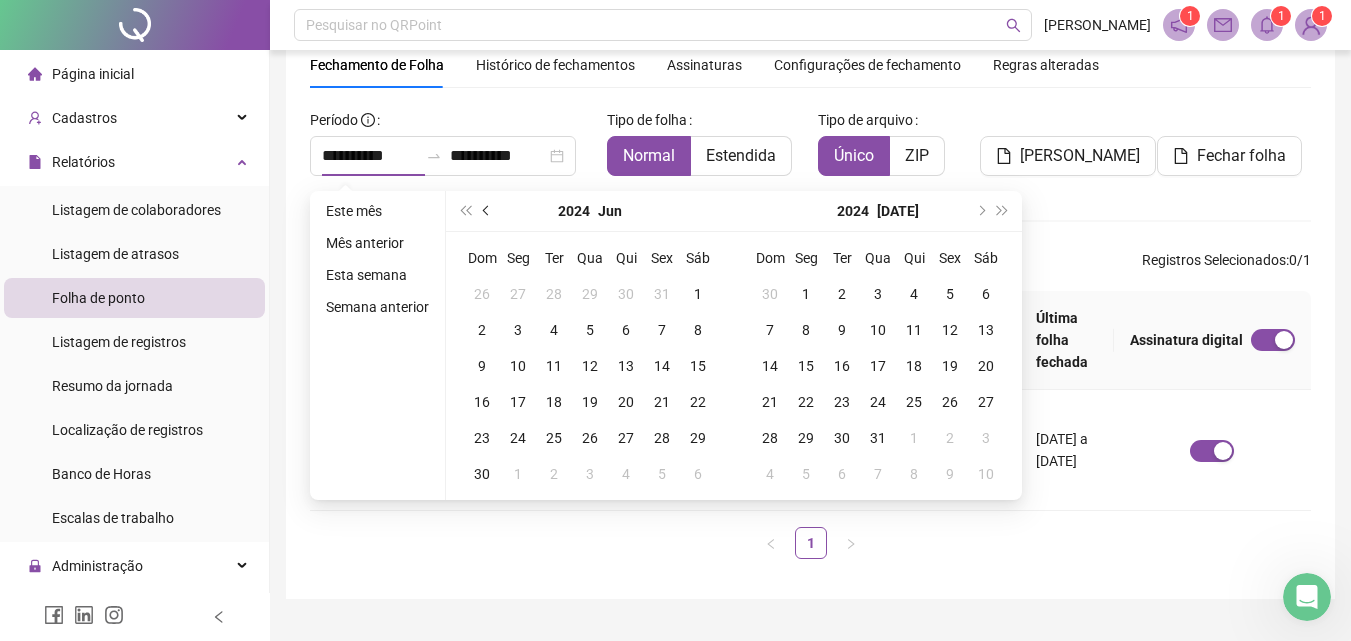 click at bounding box center (488, 211) 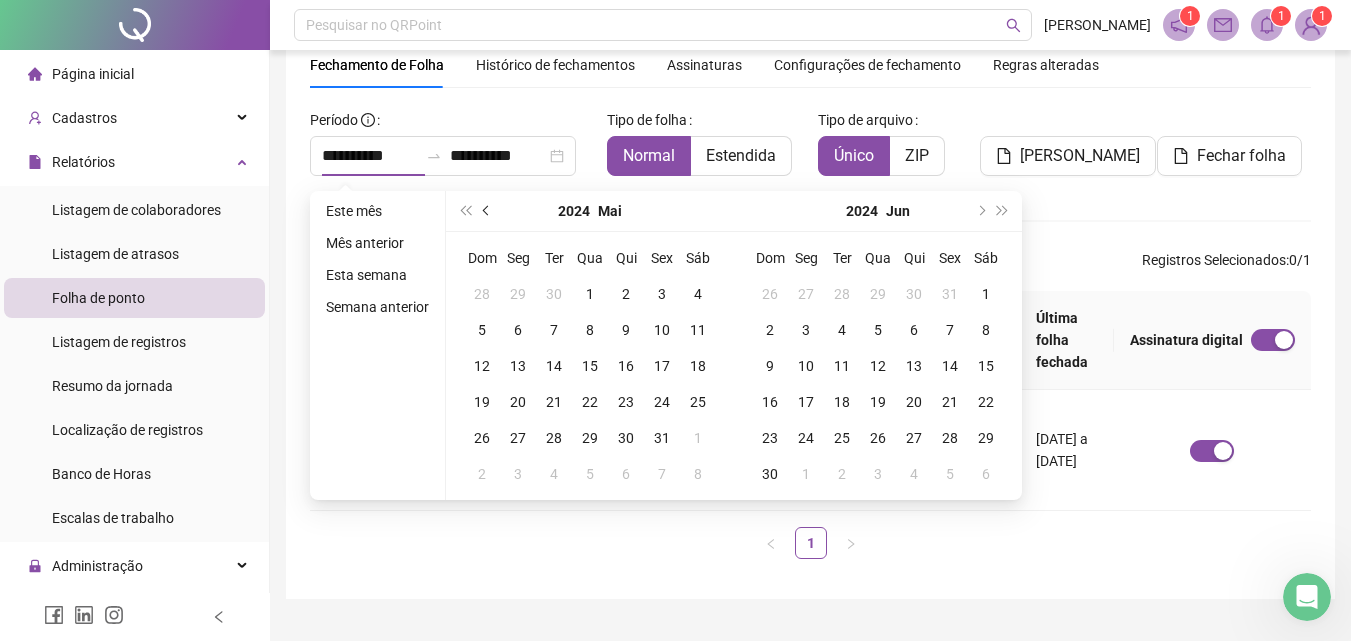 click at bounding box center [488, 211] 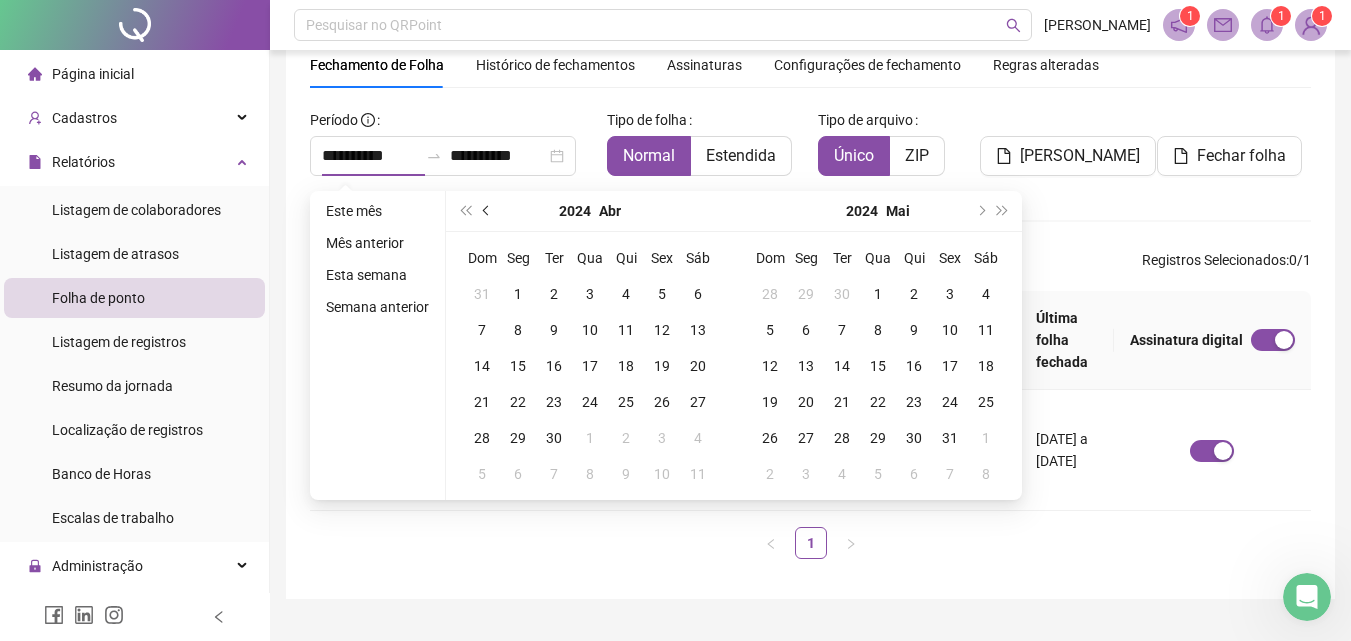 click at bounding box center [488, 211] 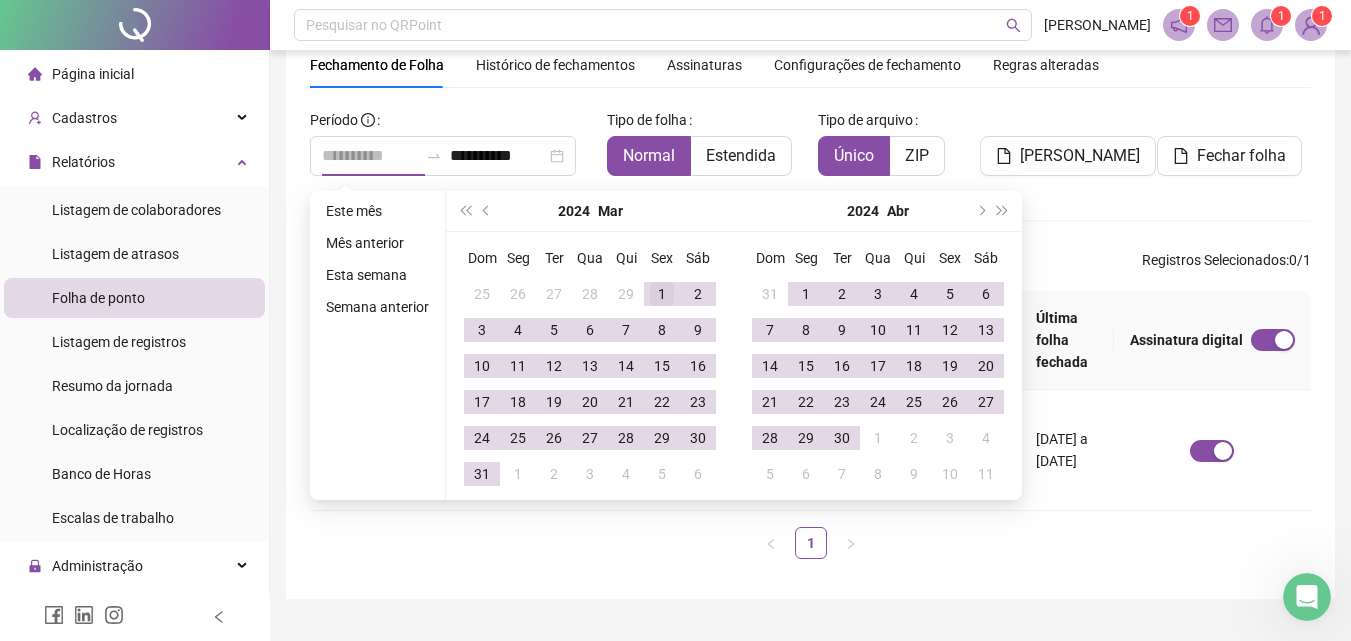 type on "**********" 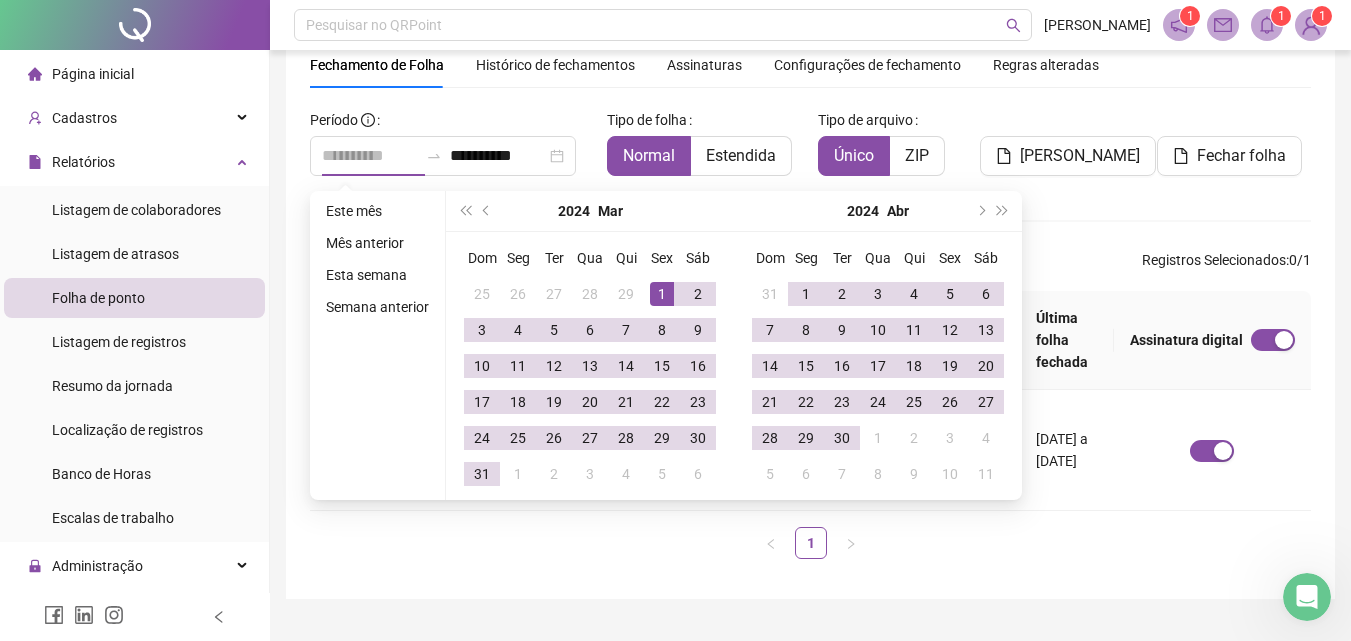click on "1" at bounding box center [662, 294] 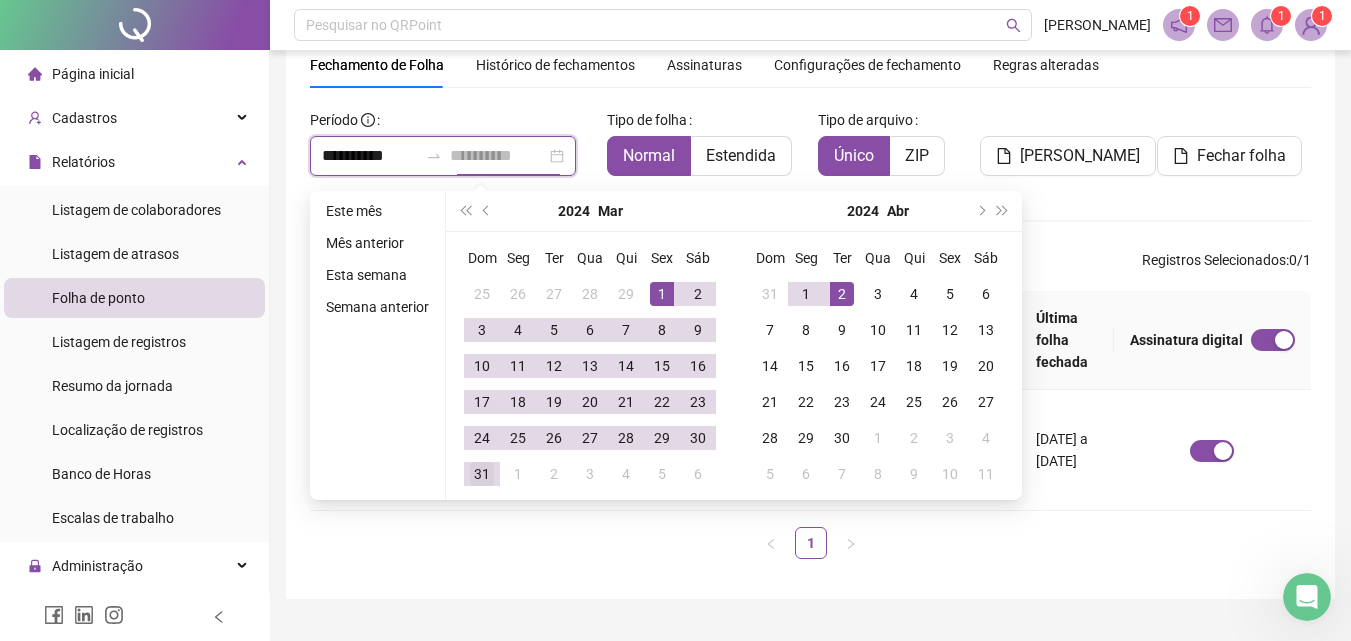 type on "**********" 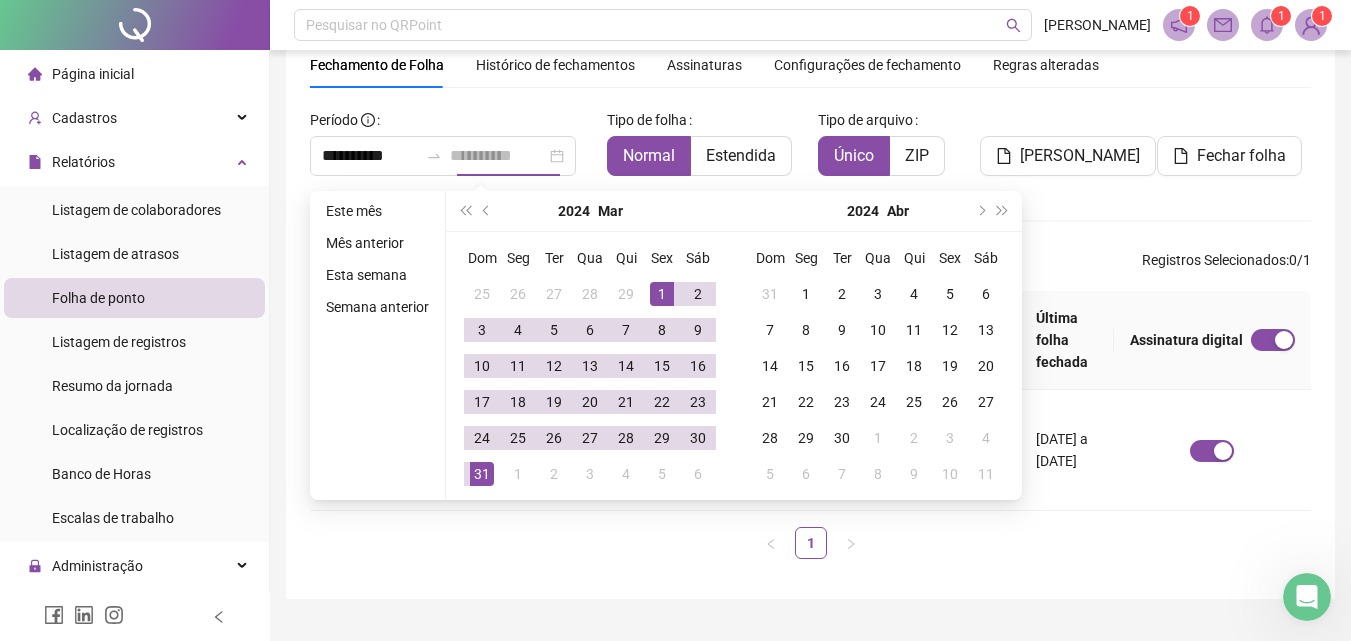 click on "31" at bounding box center [482, 474] 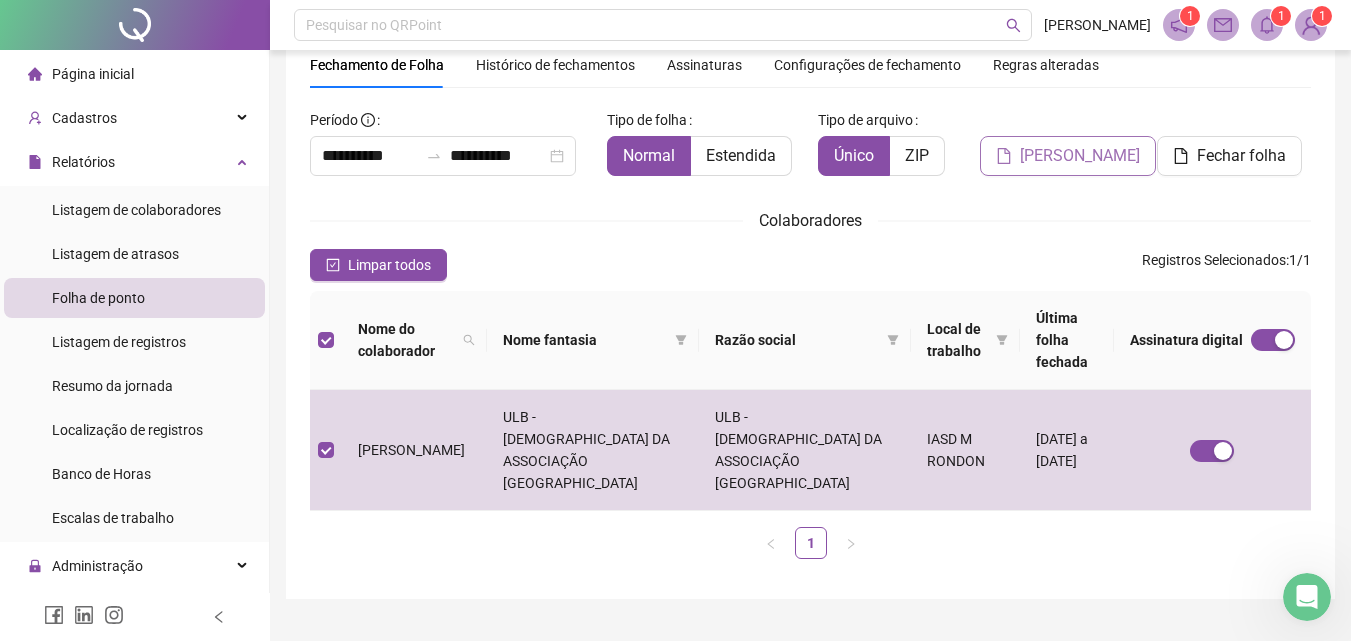 click on "[PERSON_NAME]" at bounding box center [1080, 156] 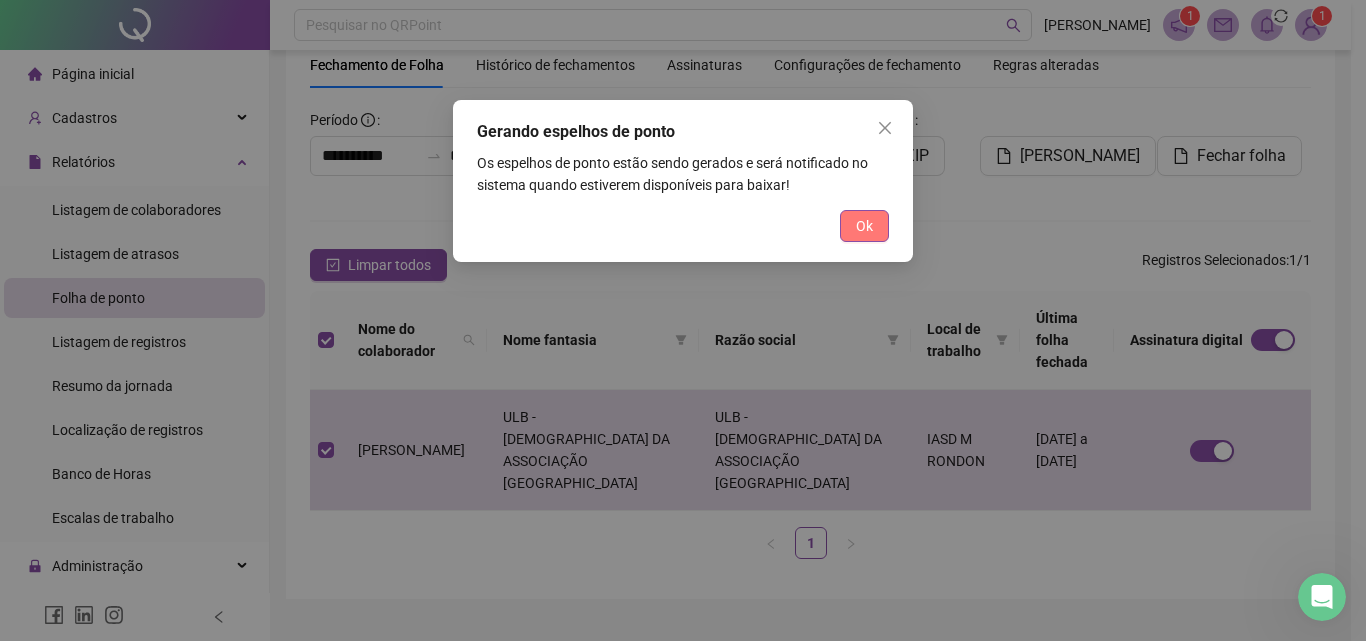 click on "Ok" at bounding box center [864, 226] 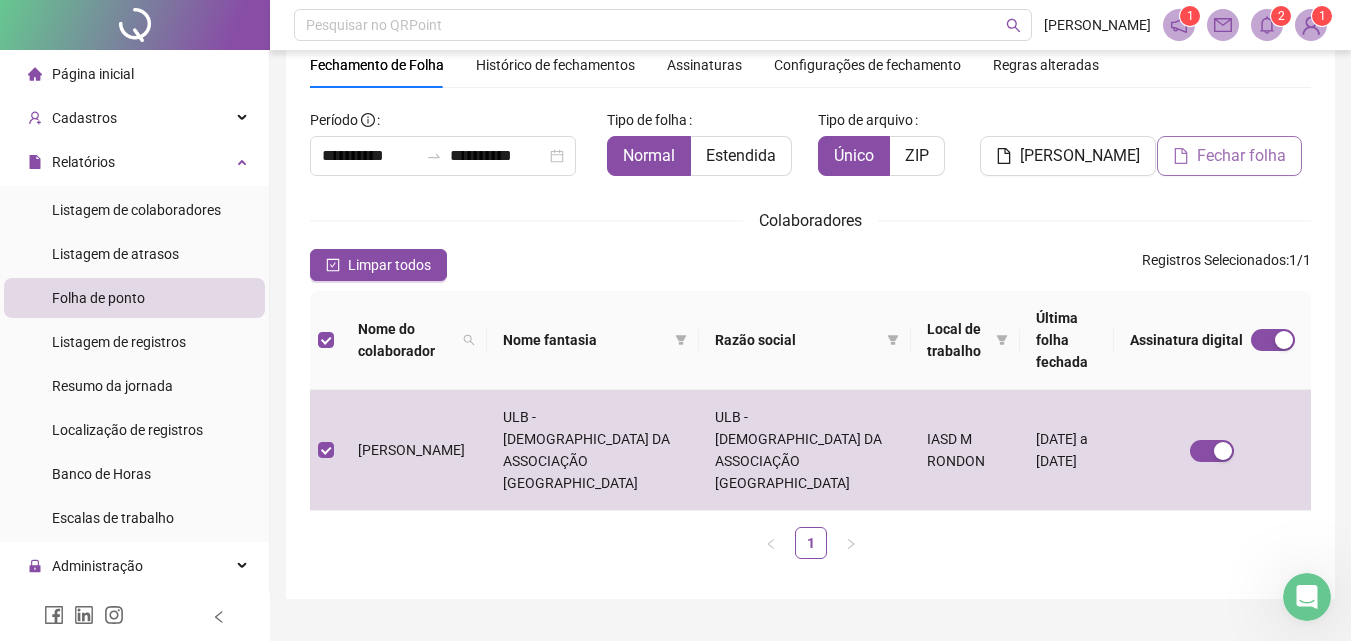 click on "Fechar folha" at bounding box center [1241, 156] 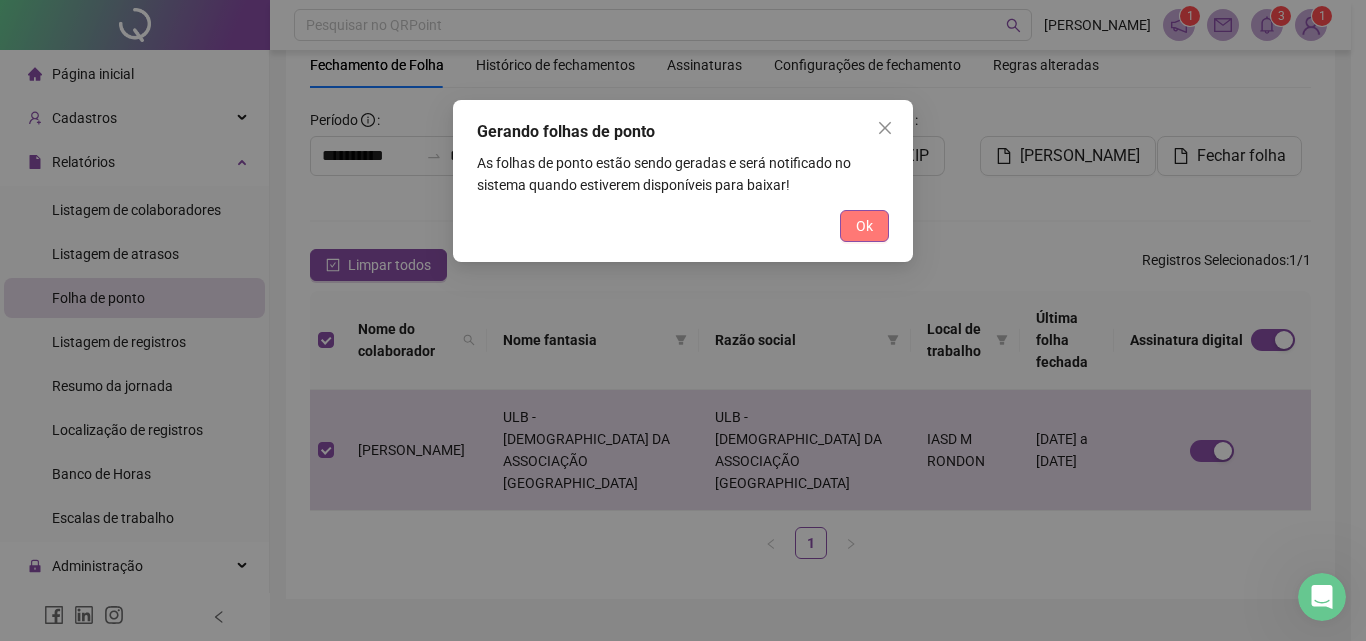 click on "Ok" at bounding box center [864, 226] 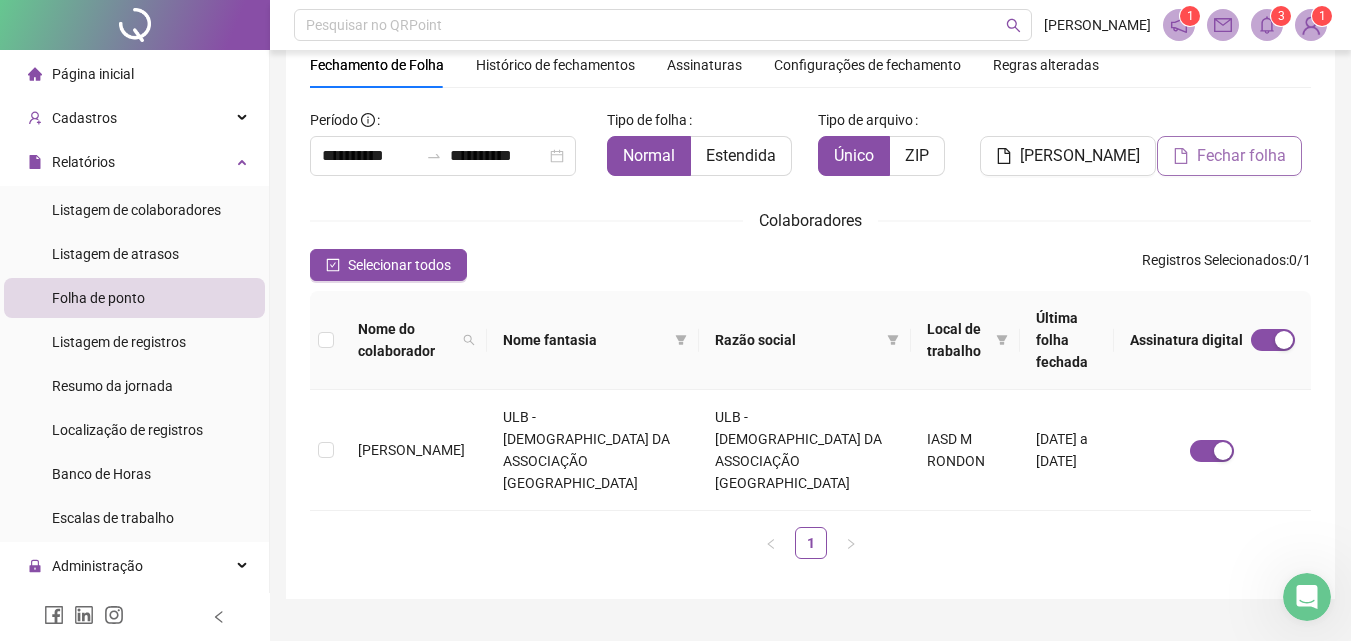 click on "Fechar folha" at bounding box center [1241, 156] 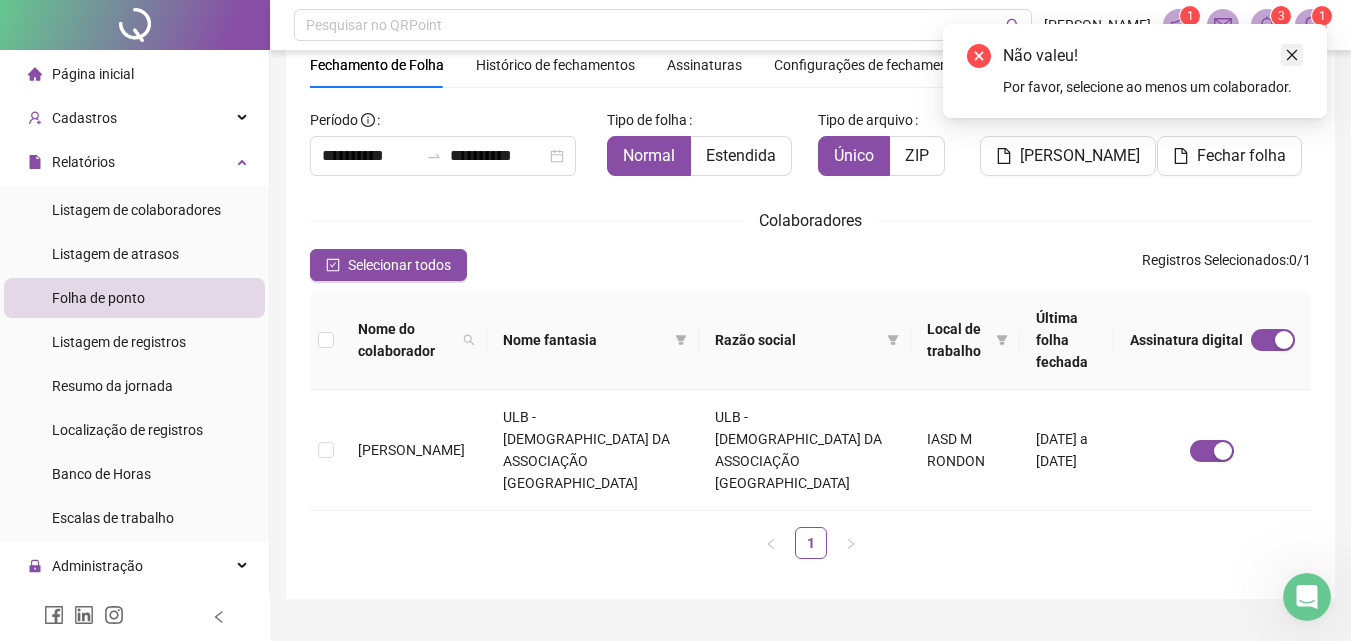 click 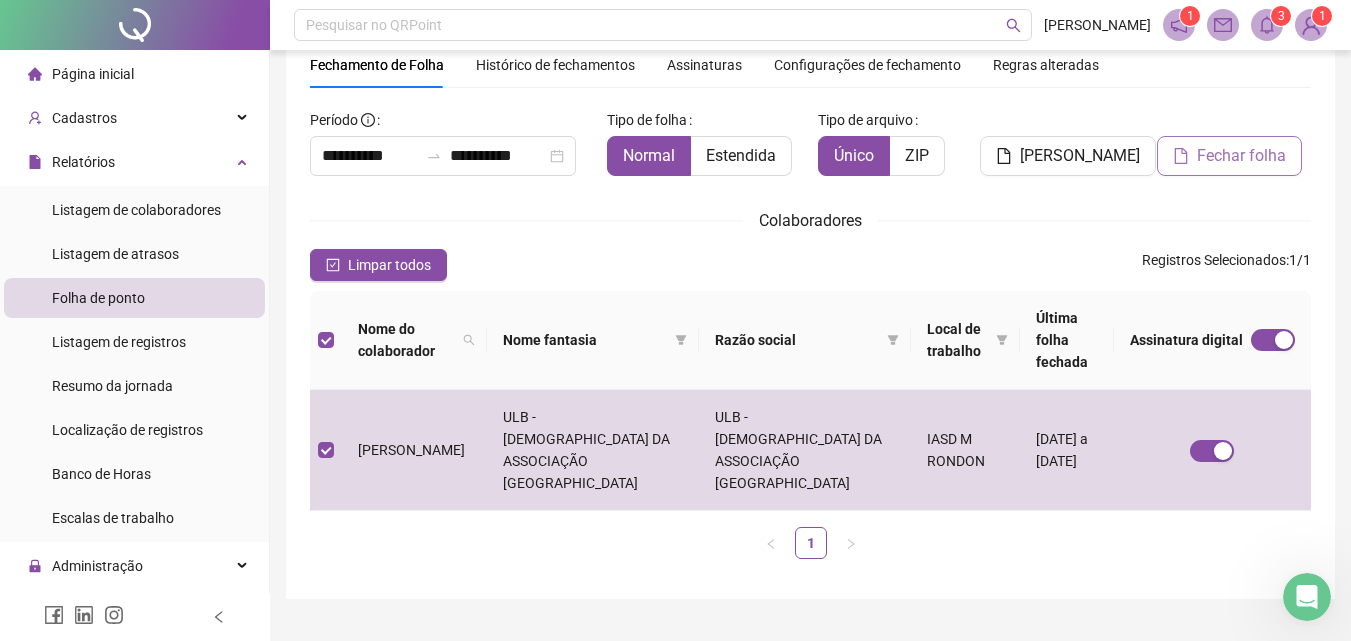 click on "Fechar folha" at bounding box center [1241, 156] 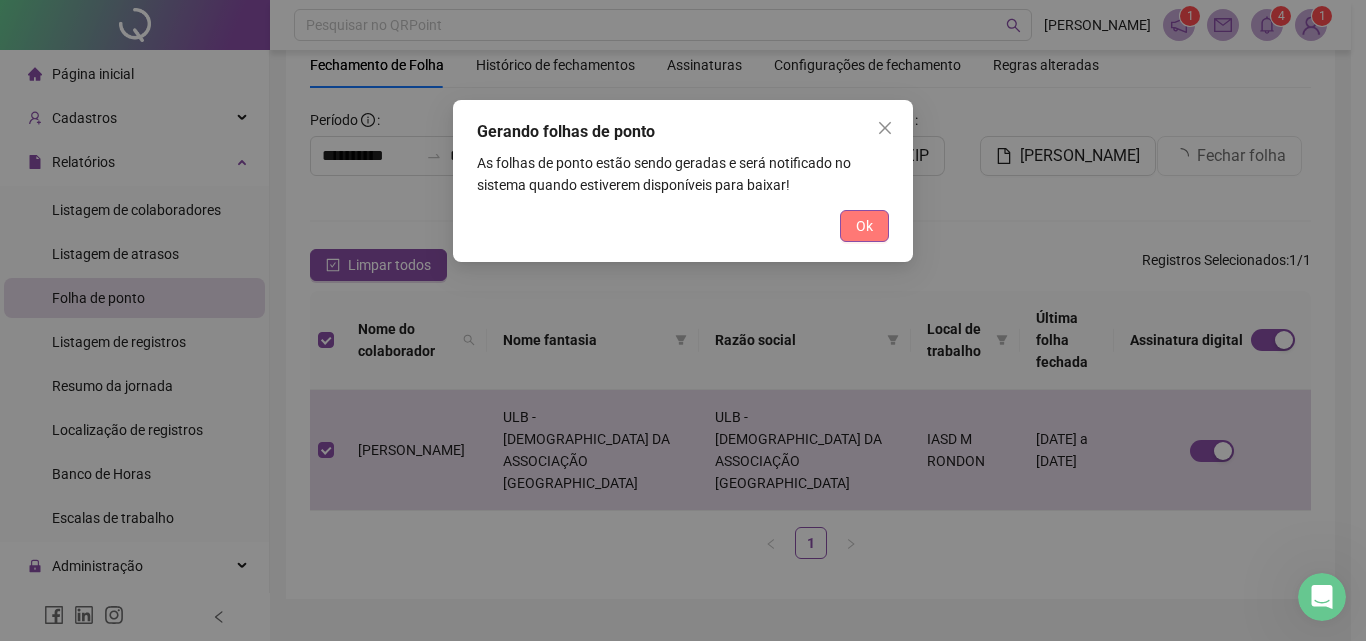 click on "Ok" at bounding box center [864, 226] 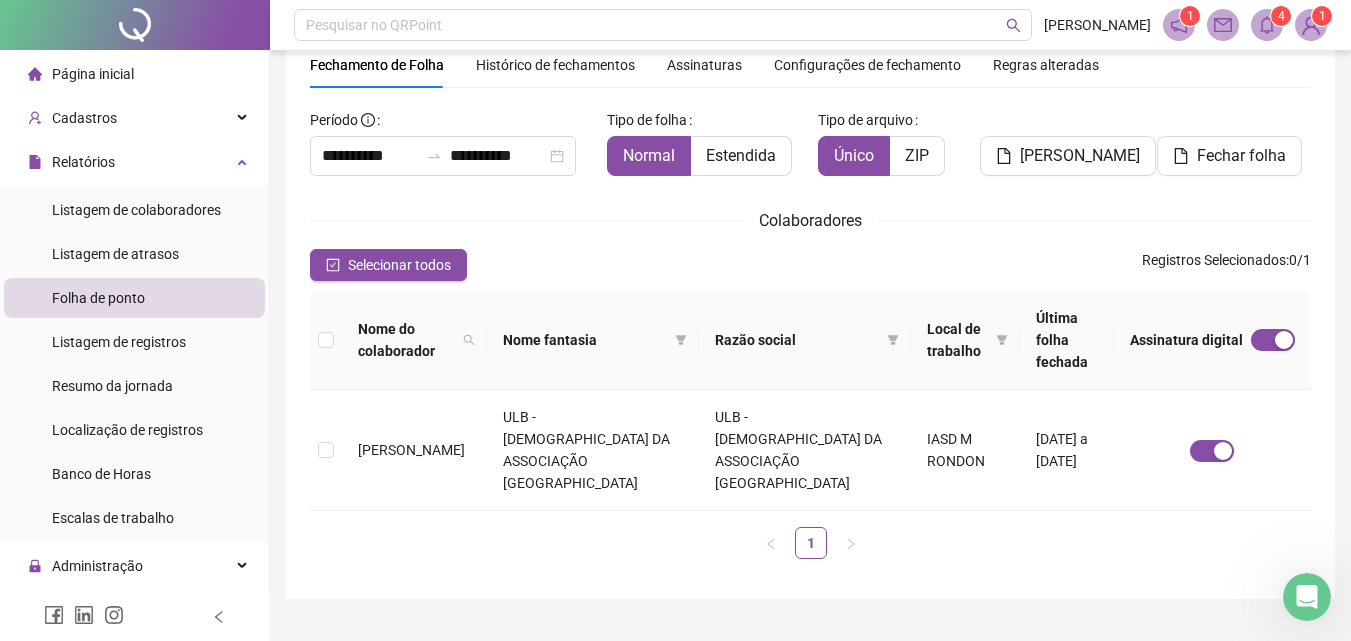 type 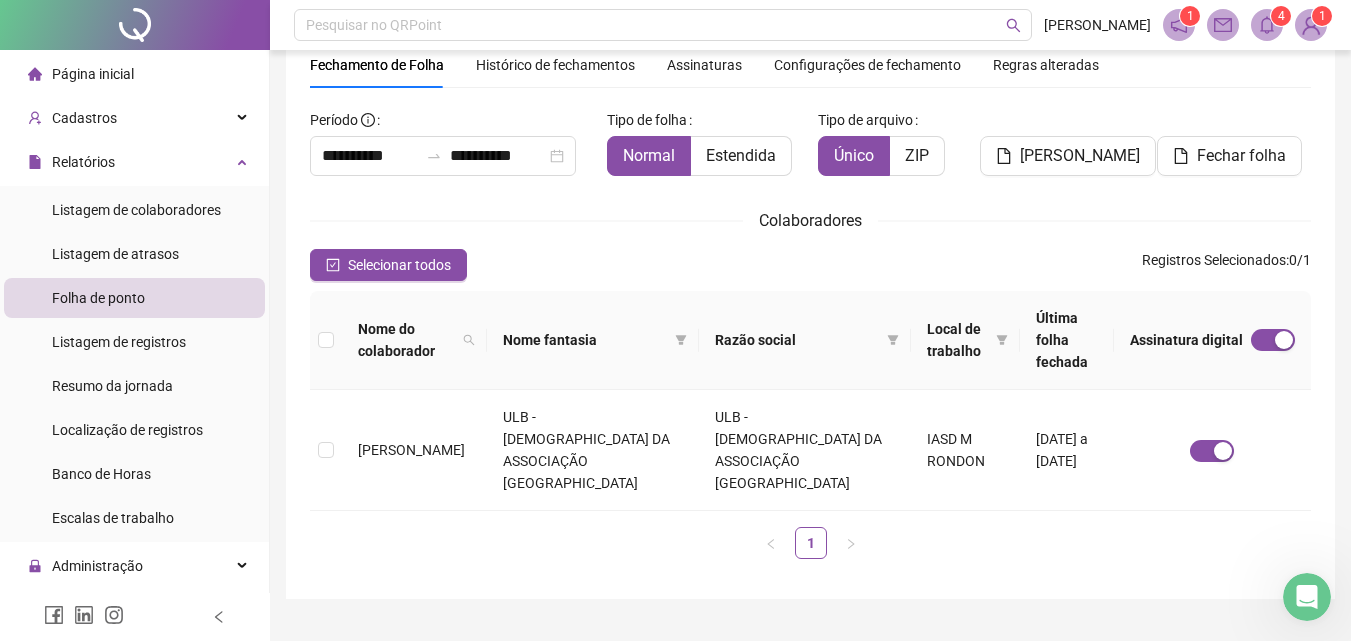 click at bounding box center (1311, 25) 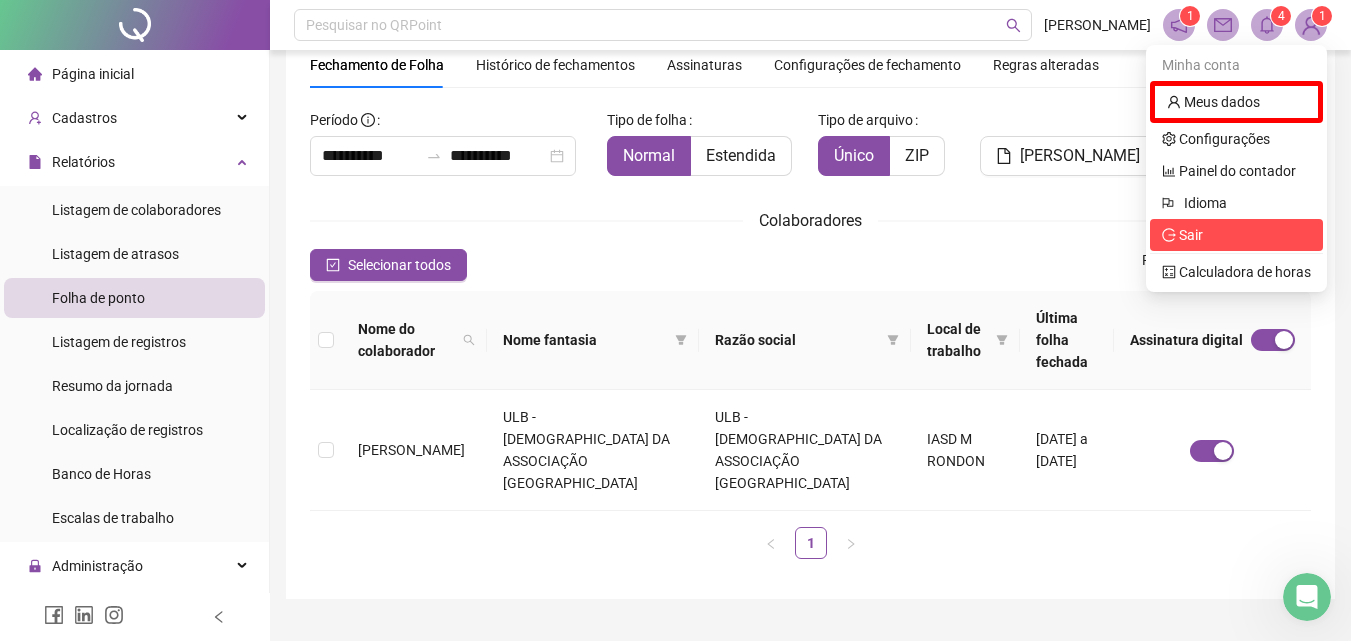 click on "Sair" at bounding box center [1191, 235] 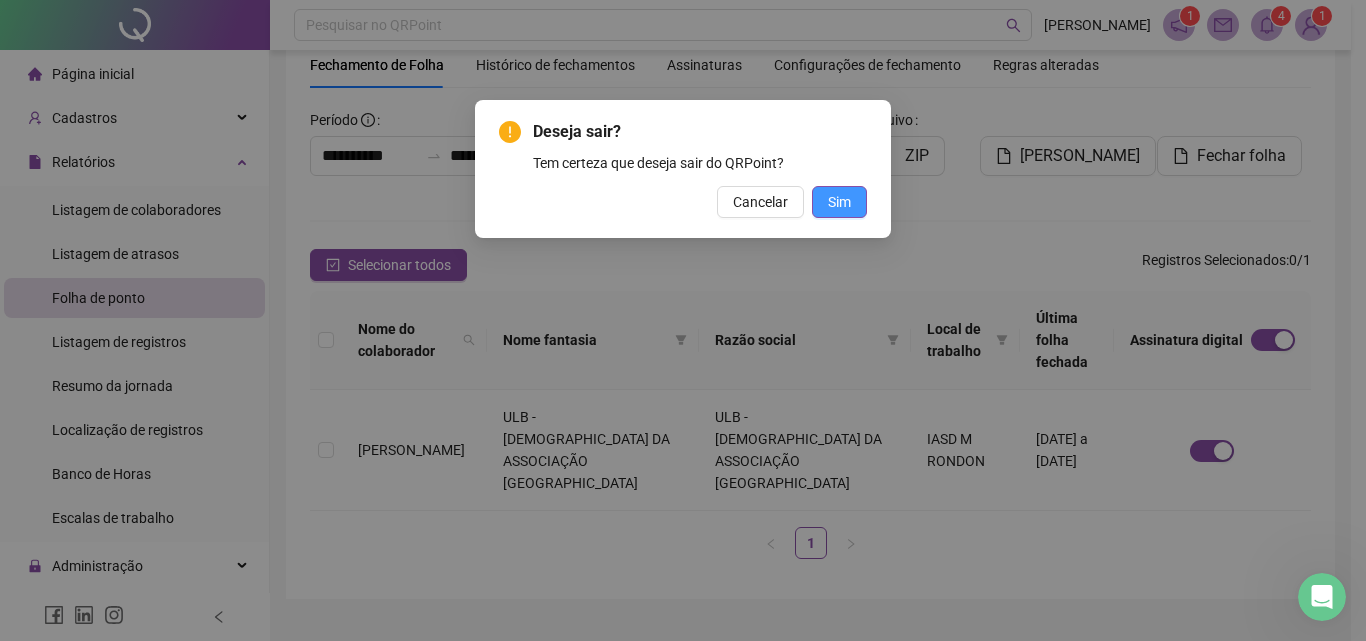 click on "Sim" at bounding box center (839, 202) 